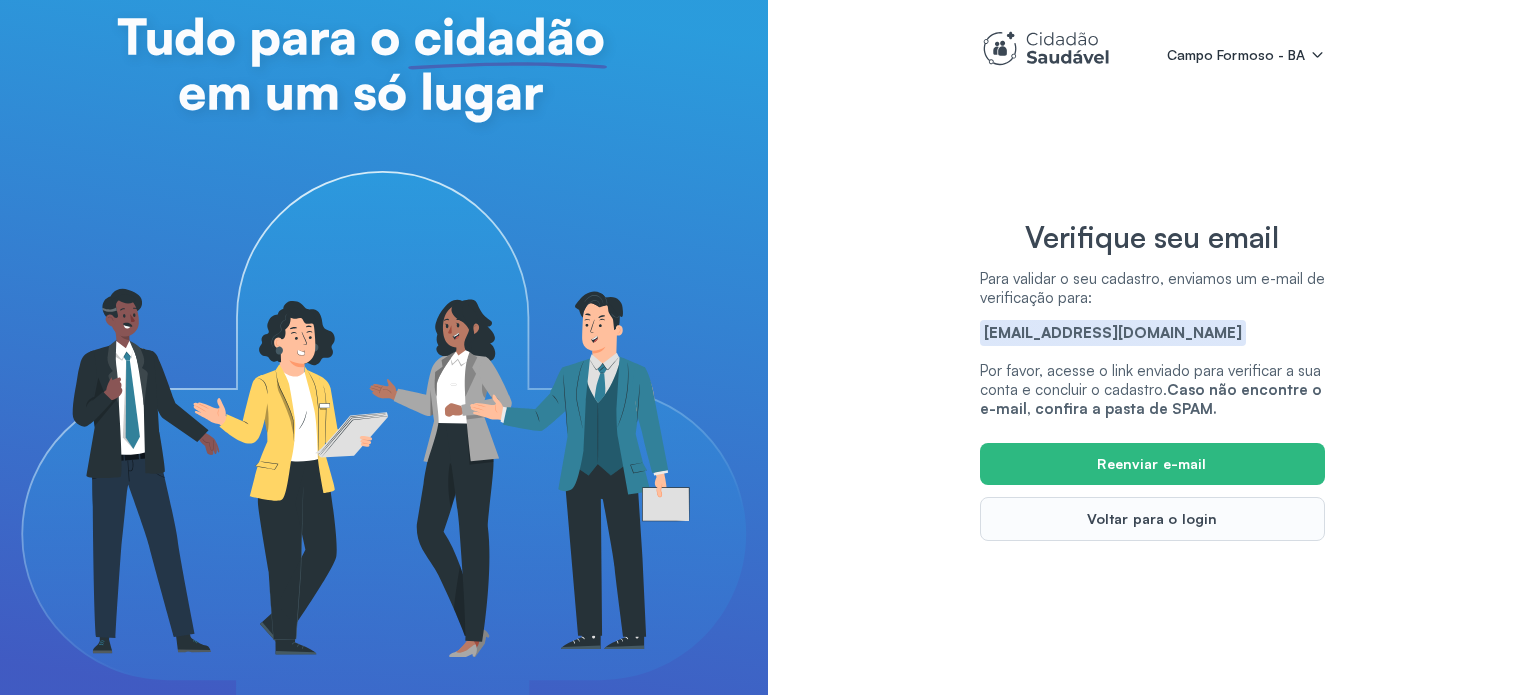 scroll, scrollTop: 0, scrollLeft: 0, axis: both 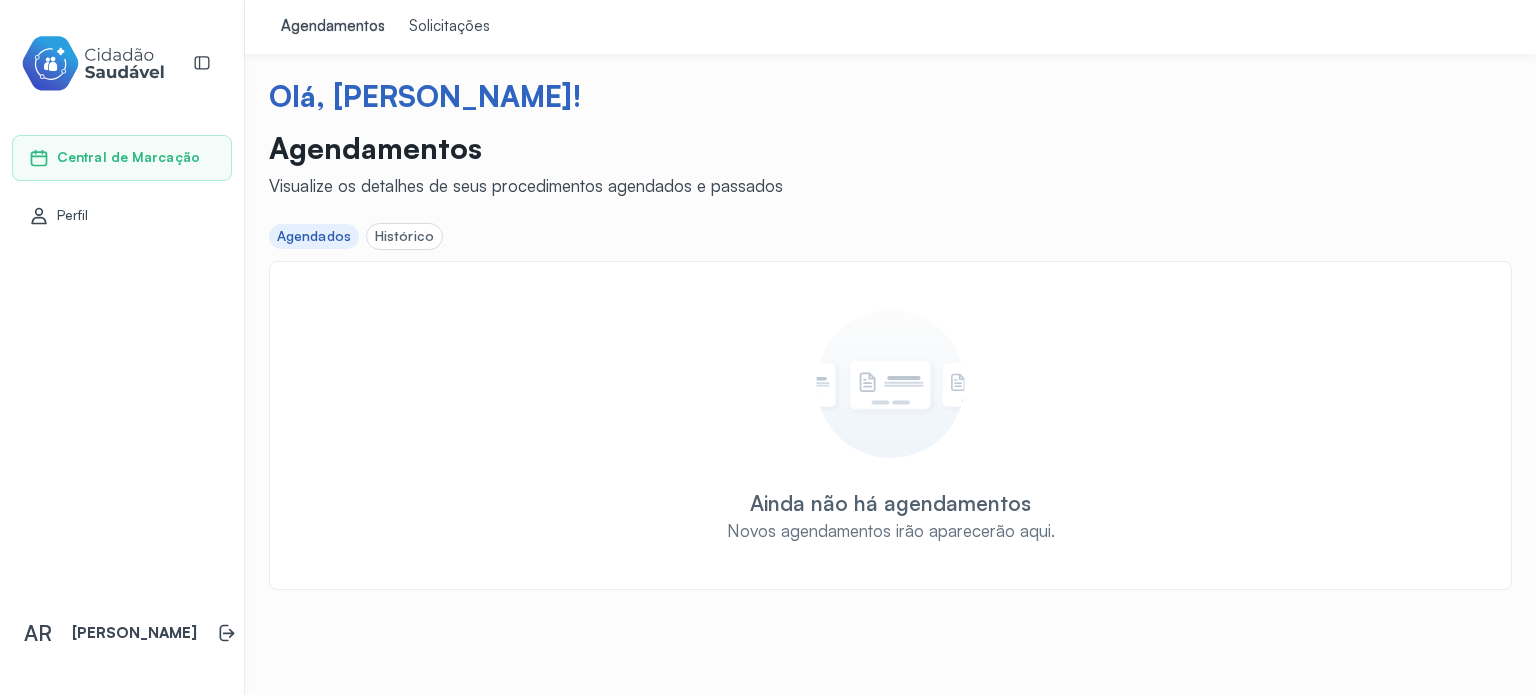 click on "Agendados" at bounding box center [314, 236] 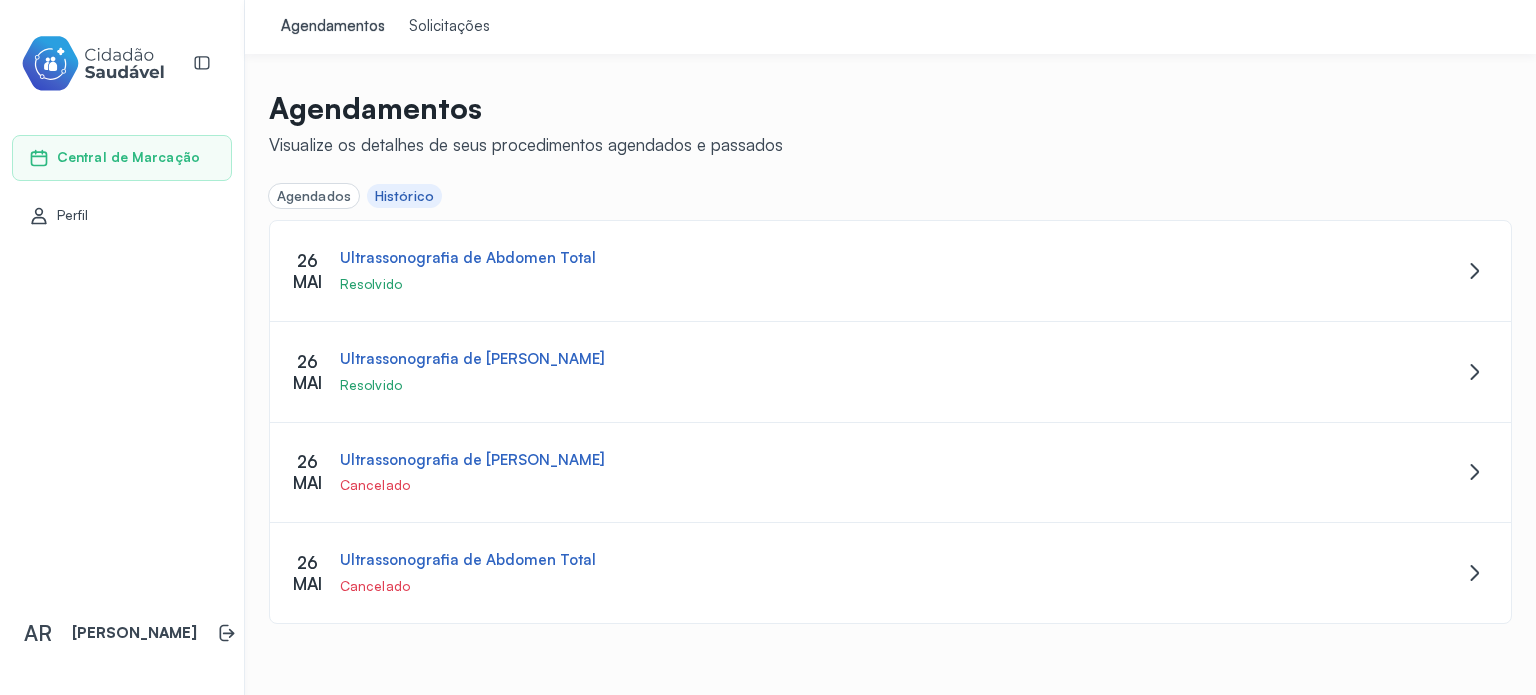 click on "Perfil" at bounding box center [122, 216] 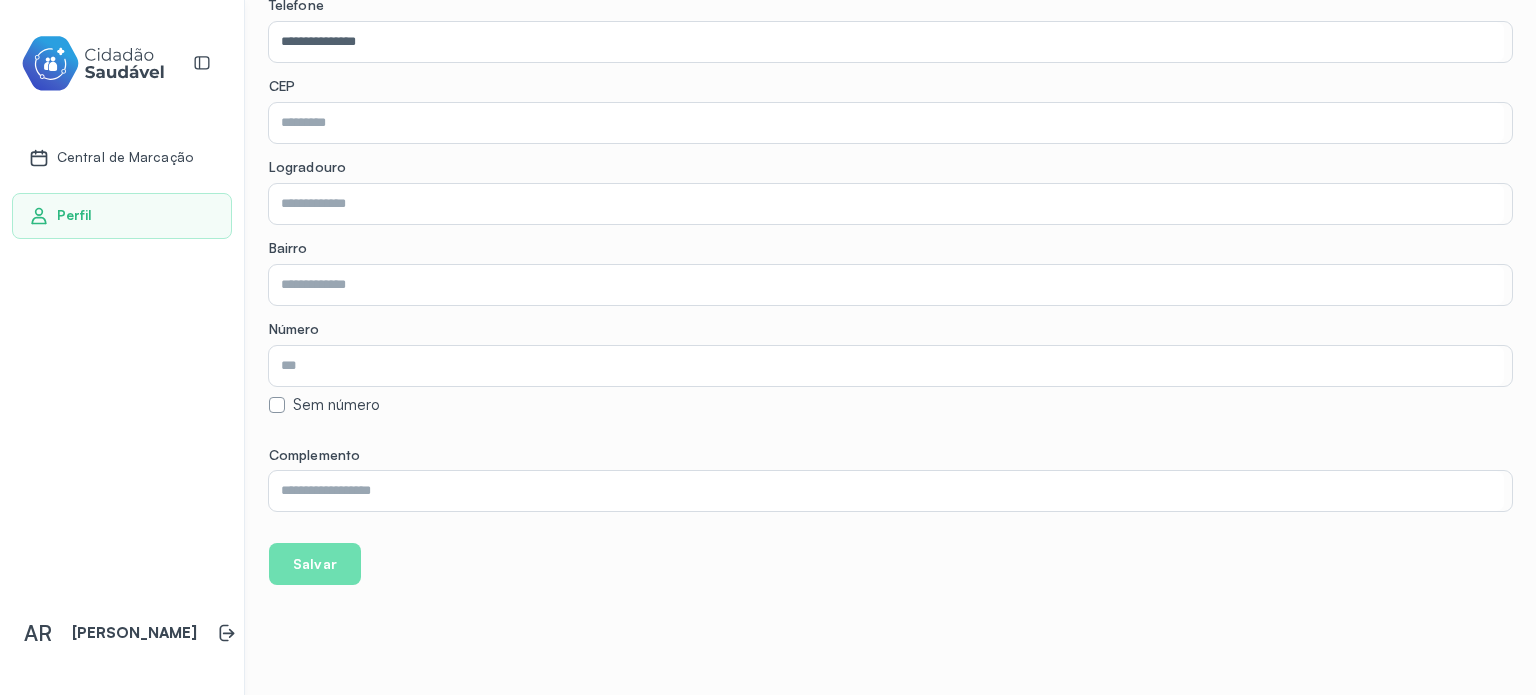 scroll, scrollTop: 0, scrollLeft: 0, axis: both 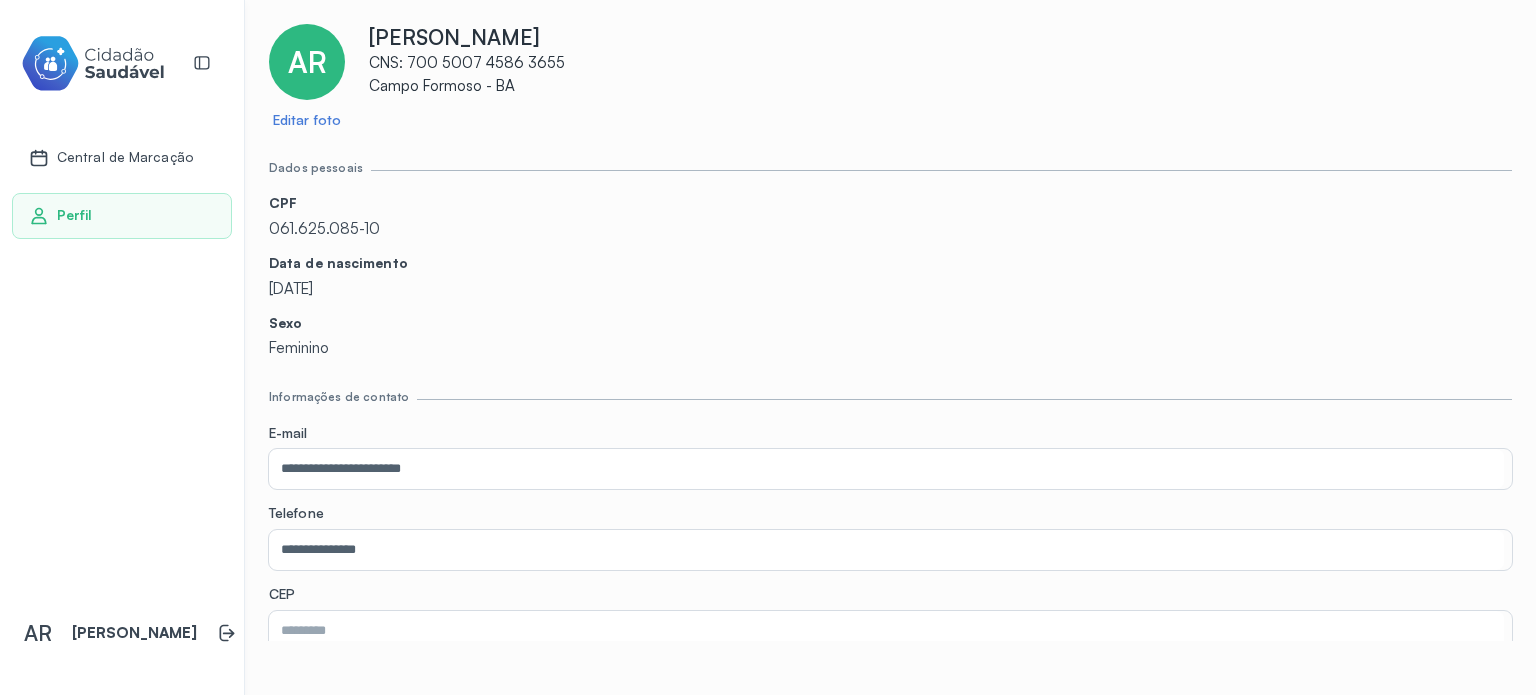click on "Central de Marcação" at bounding box center (125, 157) 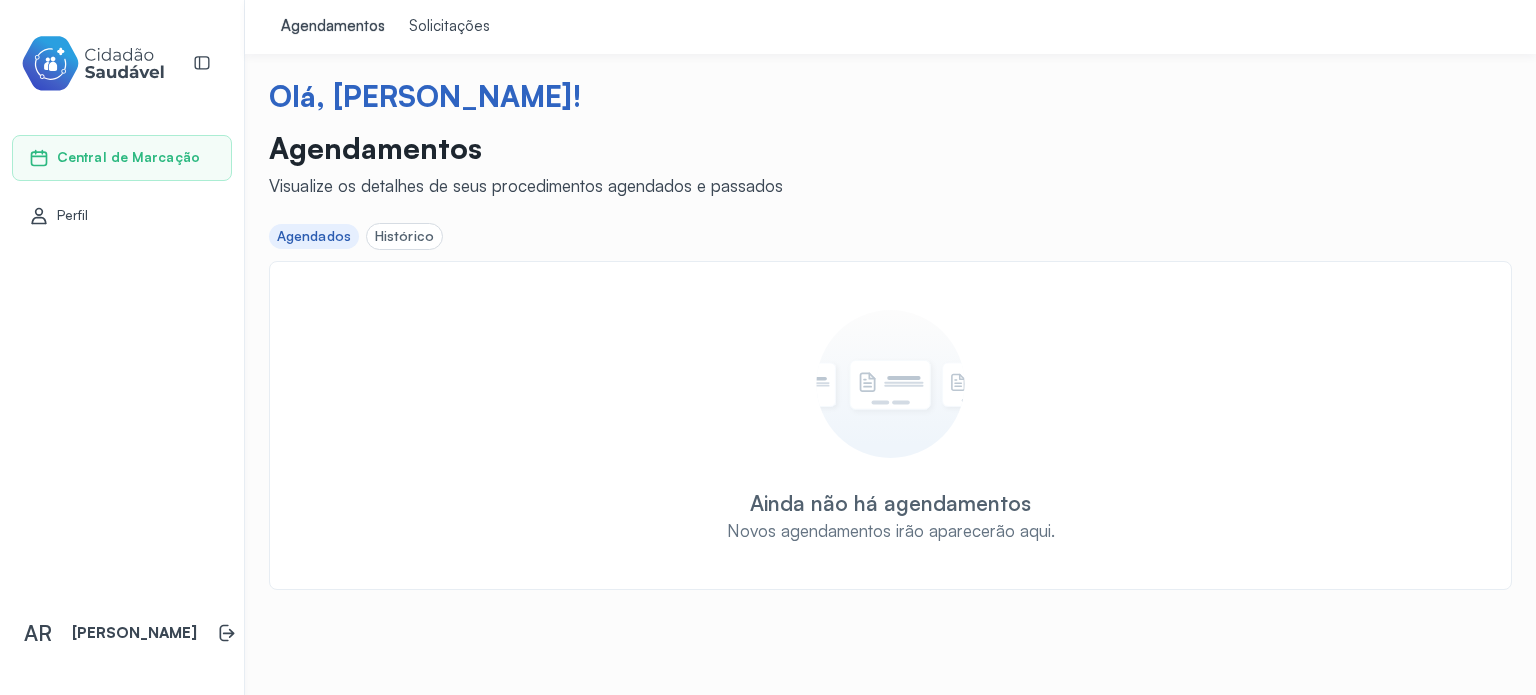 click on "Solicitações" at bounding box center (449, 27) 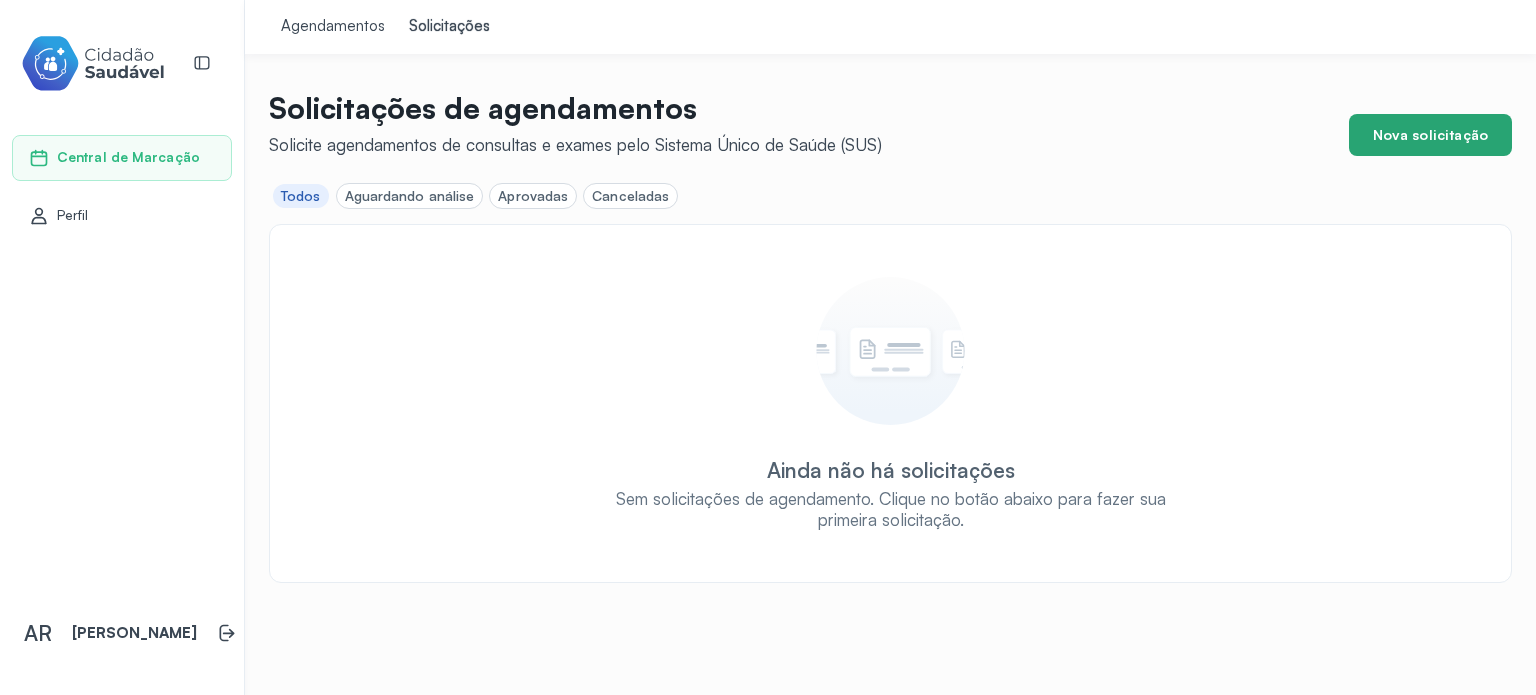click on "Nova solicitação" 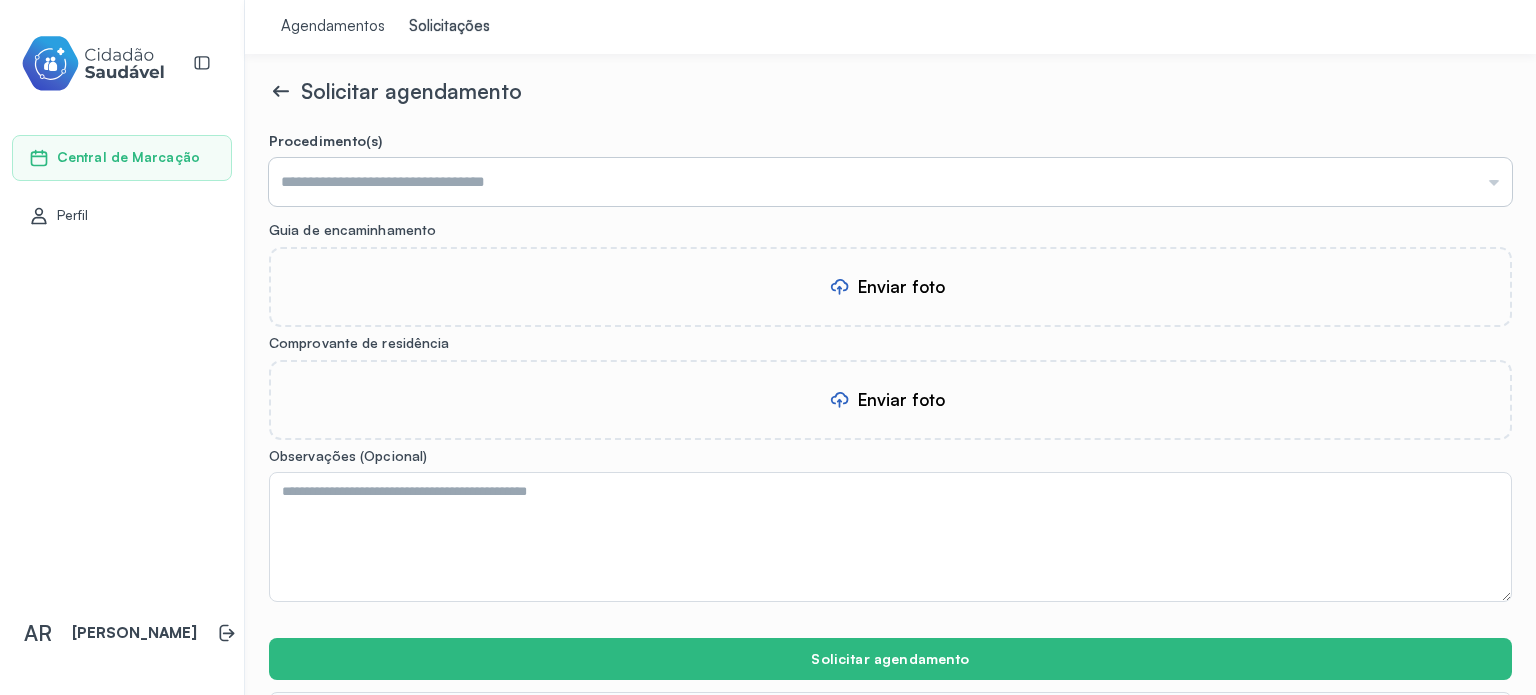 click at bounding box center [890, 182] 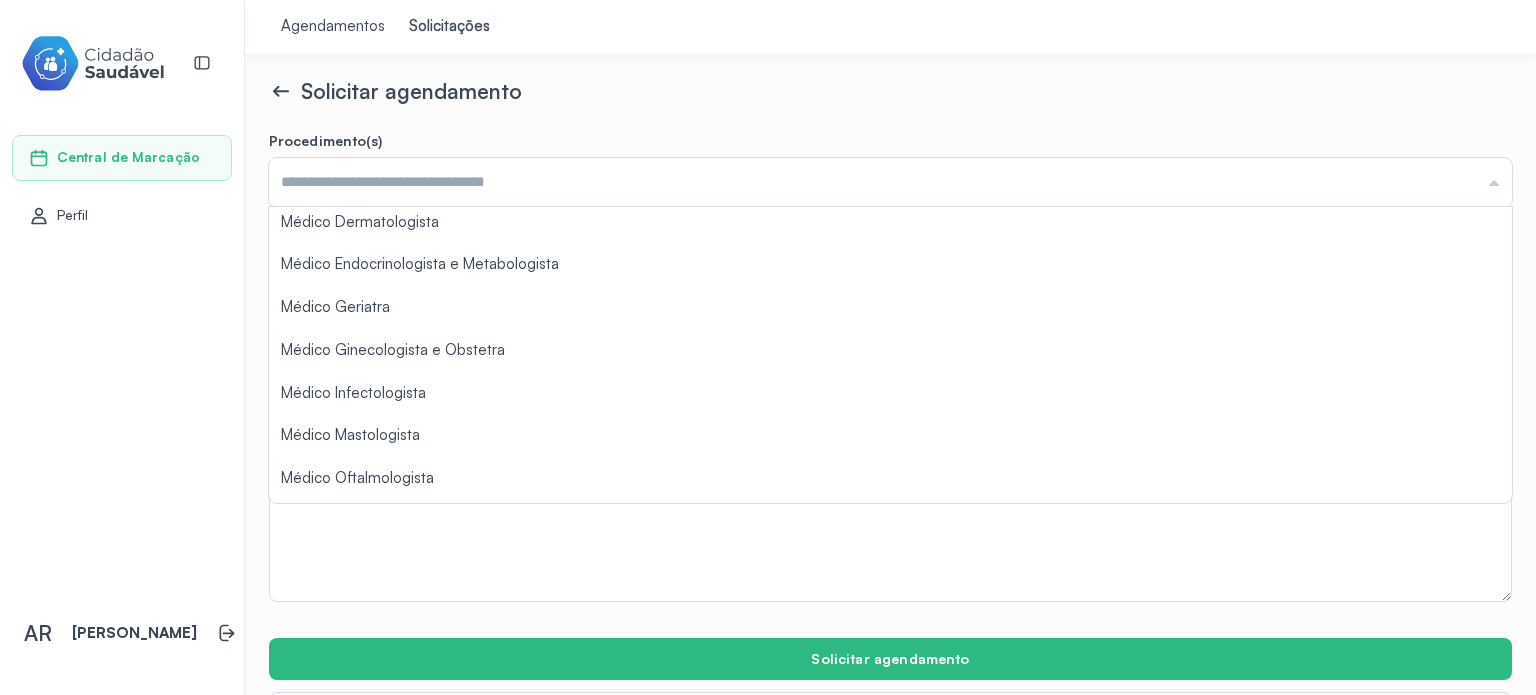 scroll, scrollTop: 220, scrollLeft: 0, axis: vertical 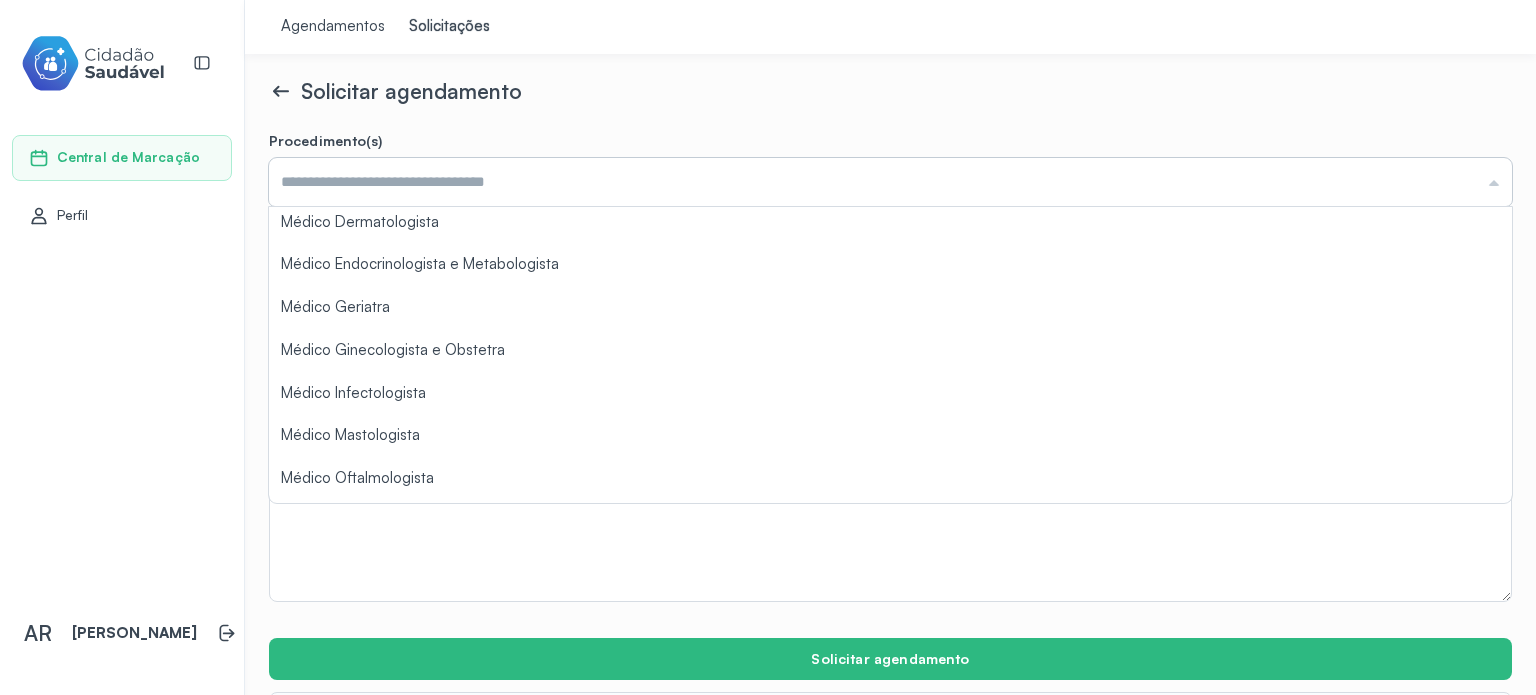 click at bounding box center (890, 182) 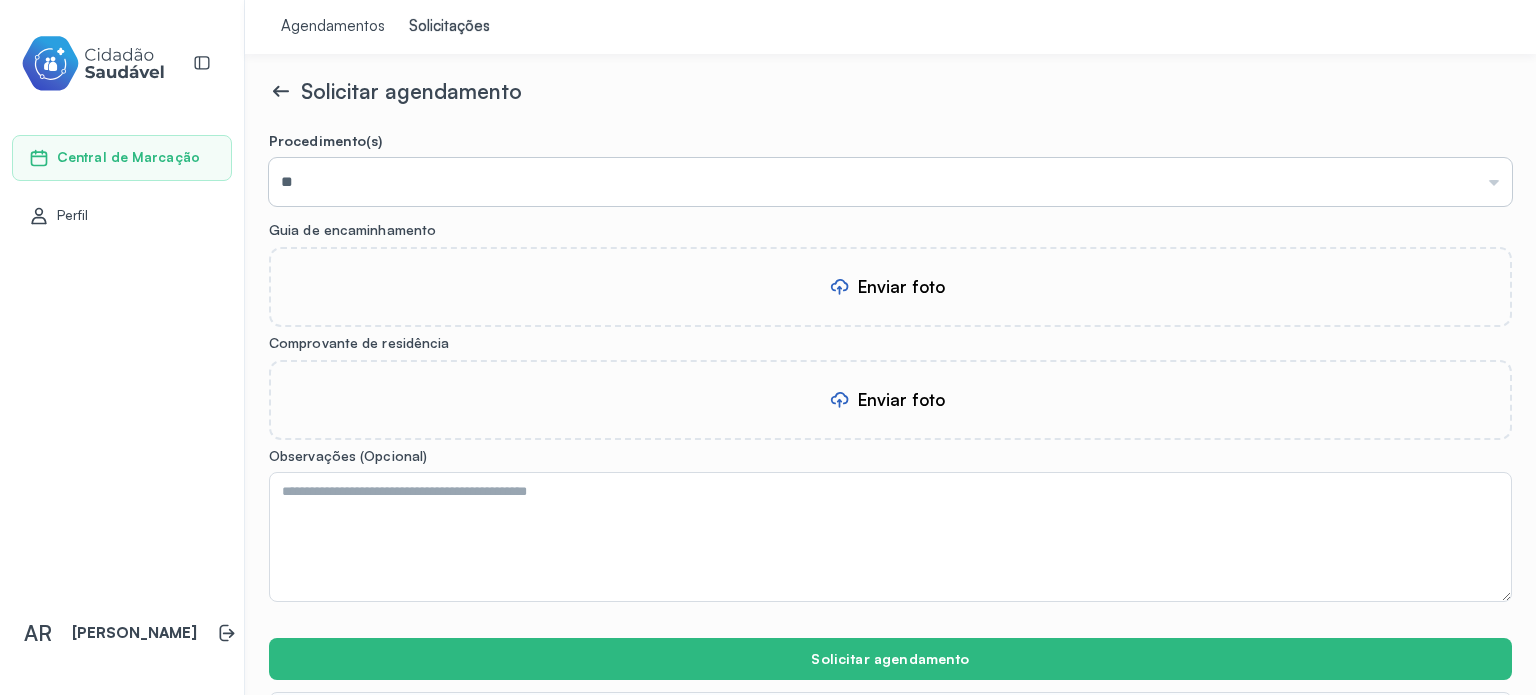 type on "*" 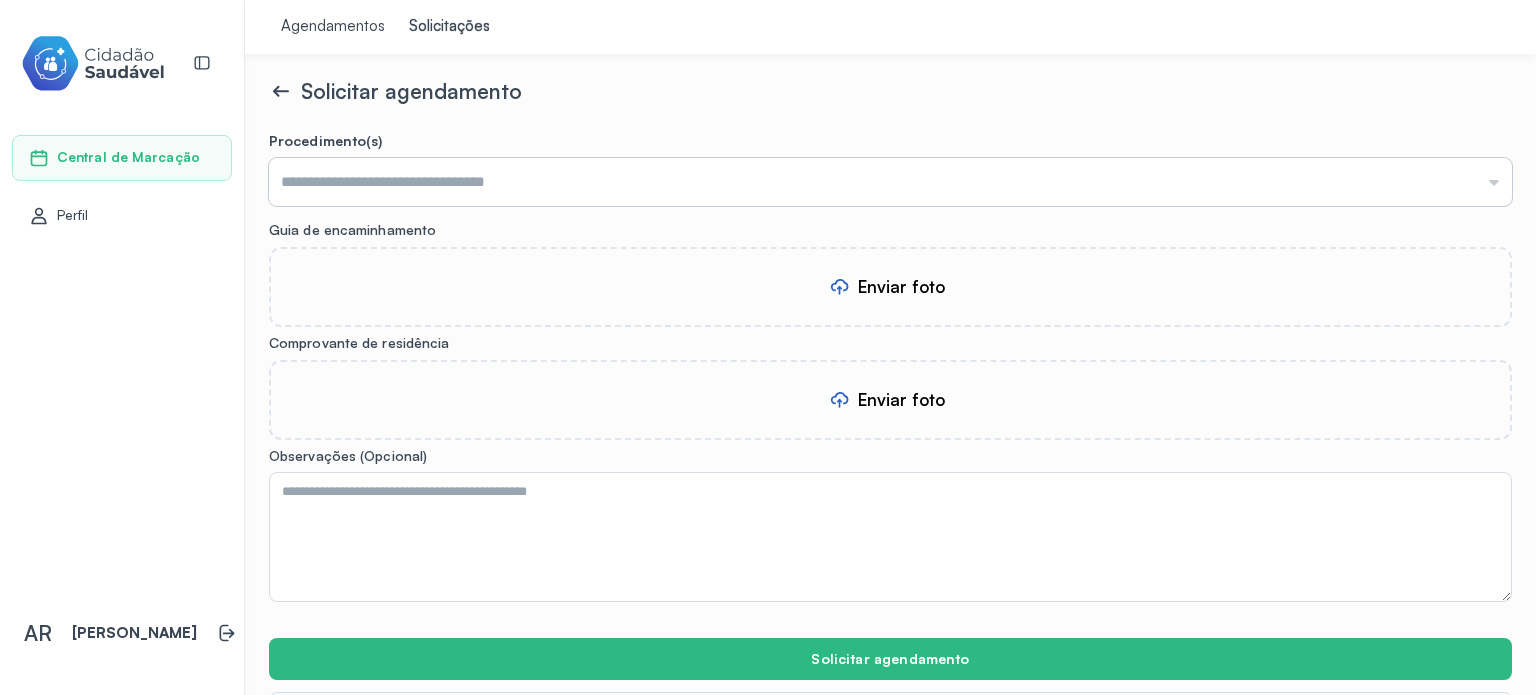 click at bounding box center (890, 182) 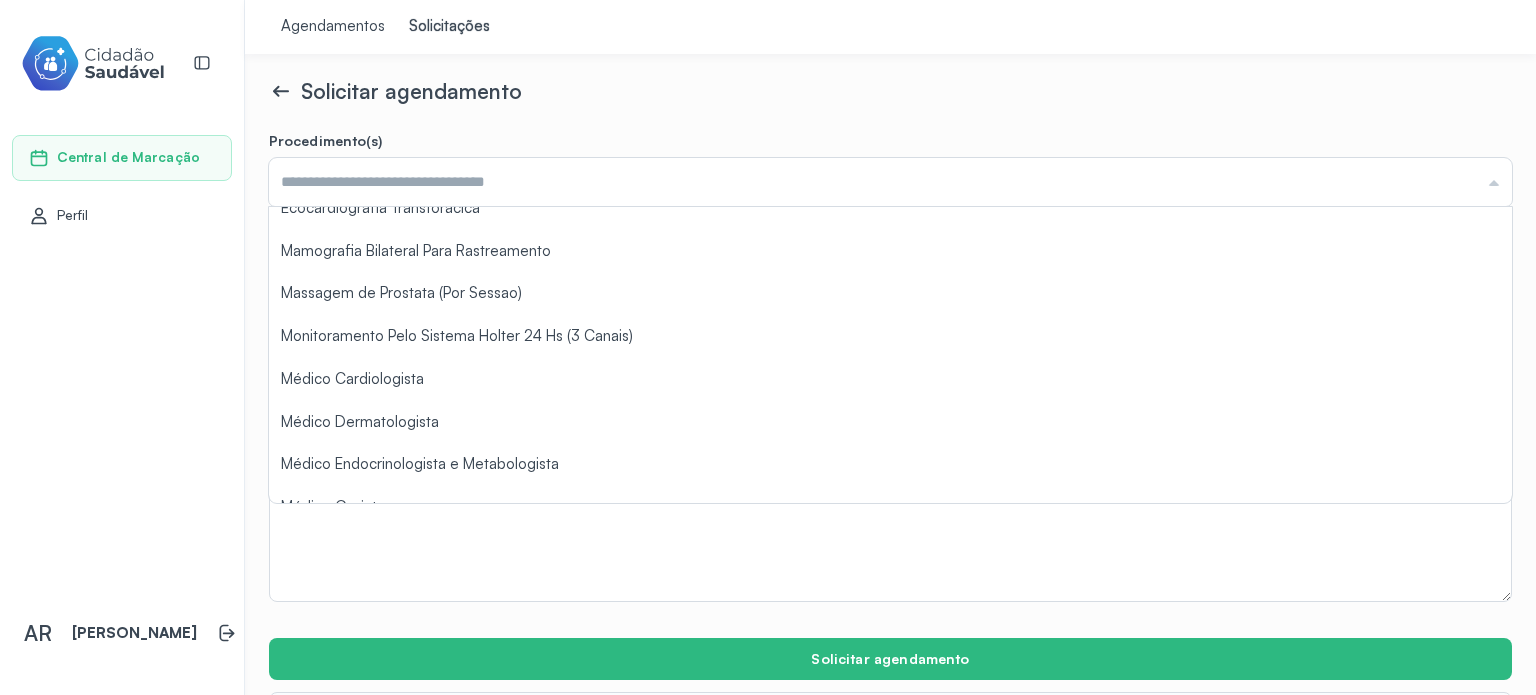 scroll, scrollTop: 0, scrollLeft: 0, axis: both 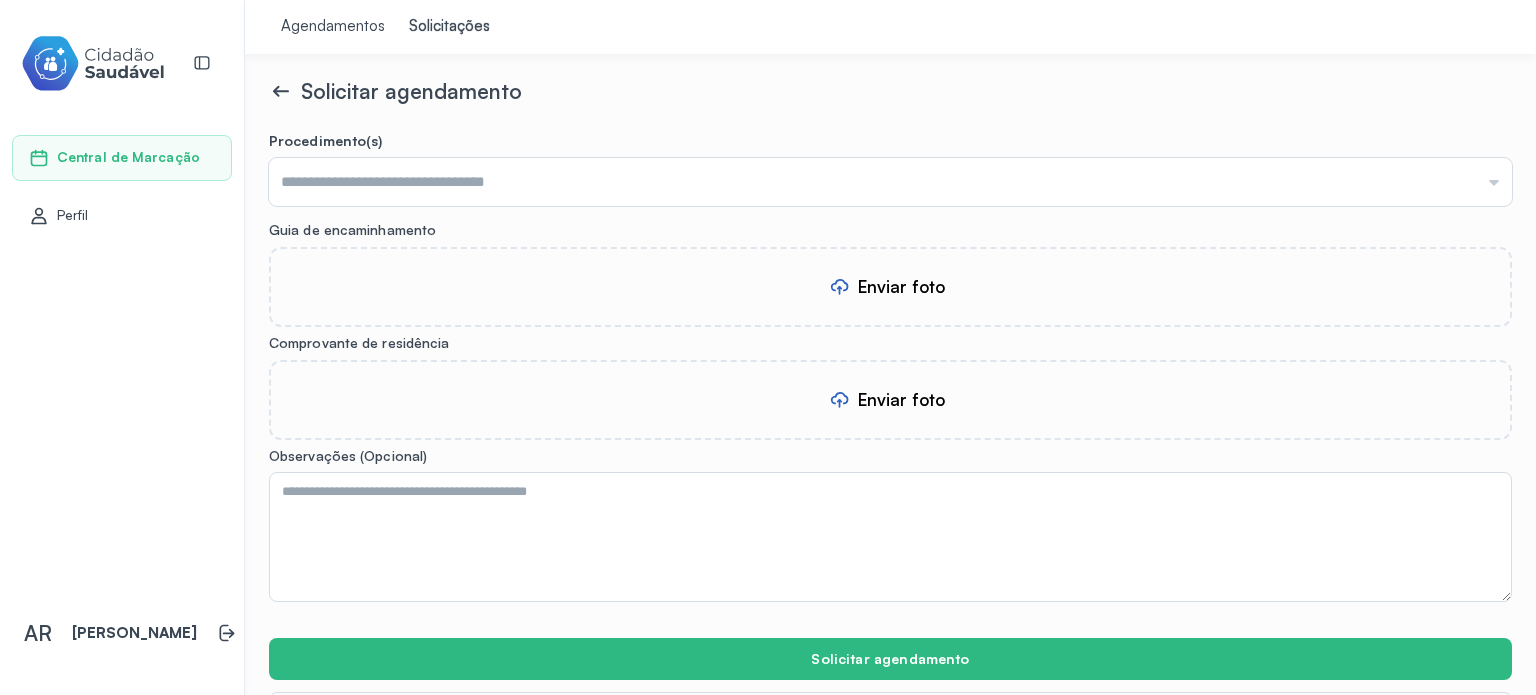 click on "Solicitar agendamento  Procedimento(s) Ecocardiografia Transtoracica Mamografia Bilateral Para Rastreamento Massagem de Prostata (Por Sessao) Monitoramento Pelo Sistema Holter 24 Hs (3 Canais) Médico Cardiologista Médico Dermatologista Médico Endocrinologista e Metabologista Médico Geriatra Médico Ginecologista e Obstetra Médico Infectologista Médico Mastologista Médico Oftalmologista Médico Ortopedista e Traumatologista Médico Pediatra Médico Urologista Radiografia de Bacia Radiografia de Braco Radiografia de Calcaneo Radiografia de Clavicula Radiografia de Coluna Cervical (Ap + Lateral + to + Obliquas) Radiografia de Coluna Cervical (Ap + Lateral + to / Flexao) Radiografia de Coluna Toracica (Ap + Lateral) Radiografia de Coluna Toraco-Lombar Radiografia de Coluna Toraco-Lombar Dinamica Radiografia de Coxa Radiografia de Escapula/Ombro (Tres Posicoes) Radiografia de Joelho (Ap + Lateral) Radiografia de Mao Radiografia de Pe / Dedos do Pe Radiografia de Perna Radiografia de Torax (Pa e Perfil)" 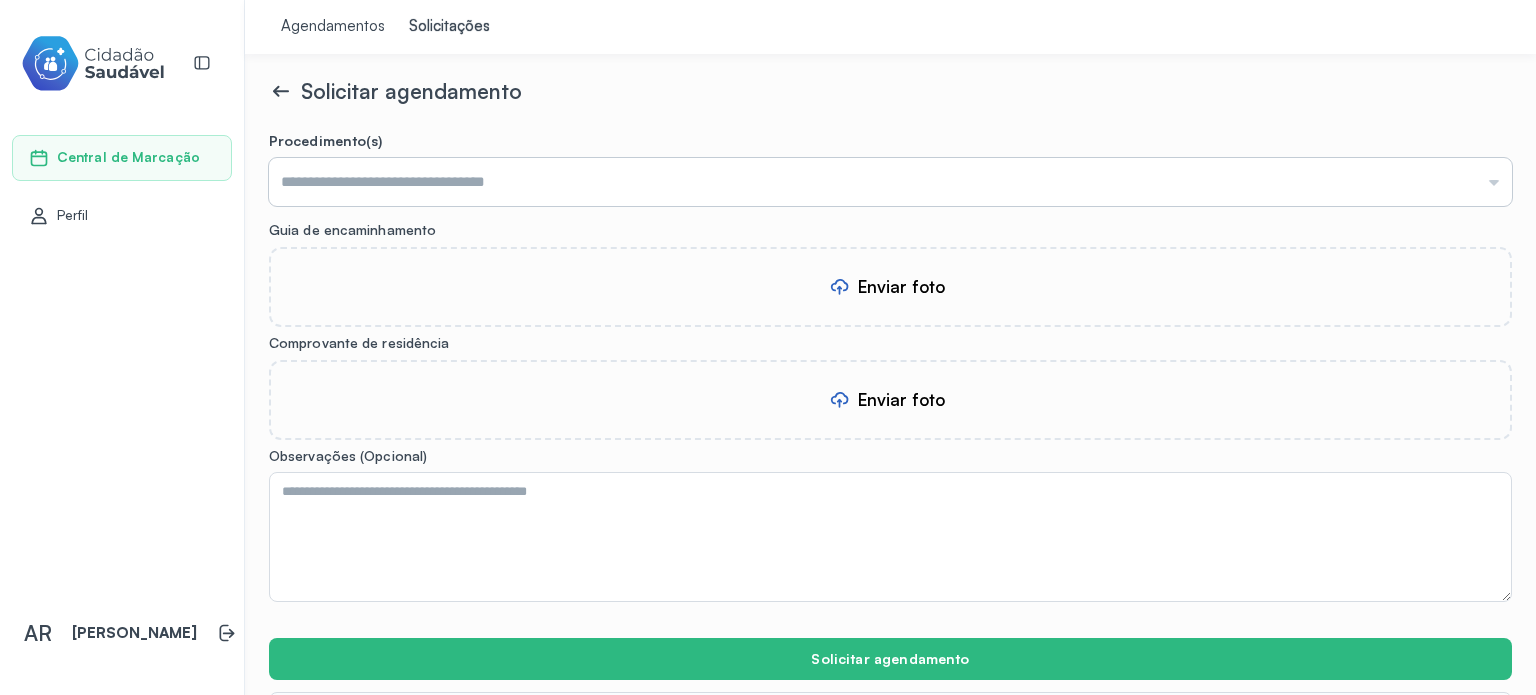 click at bounding box center [890, 182] 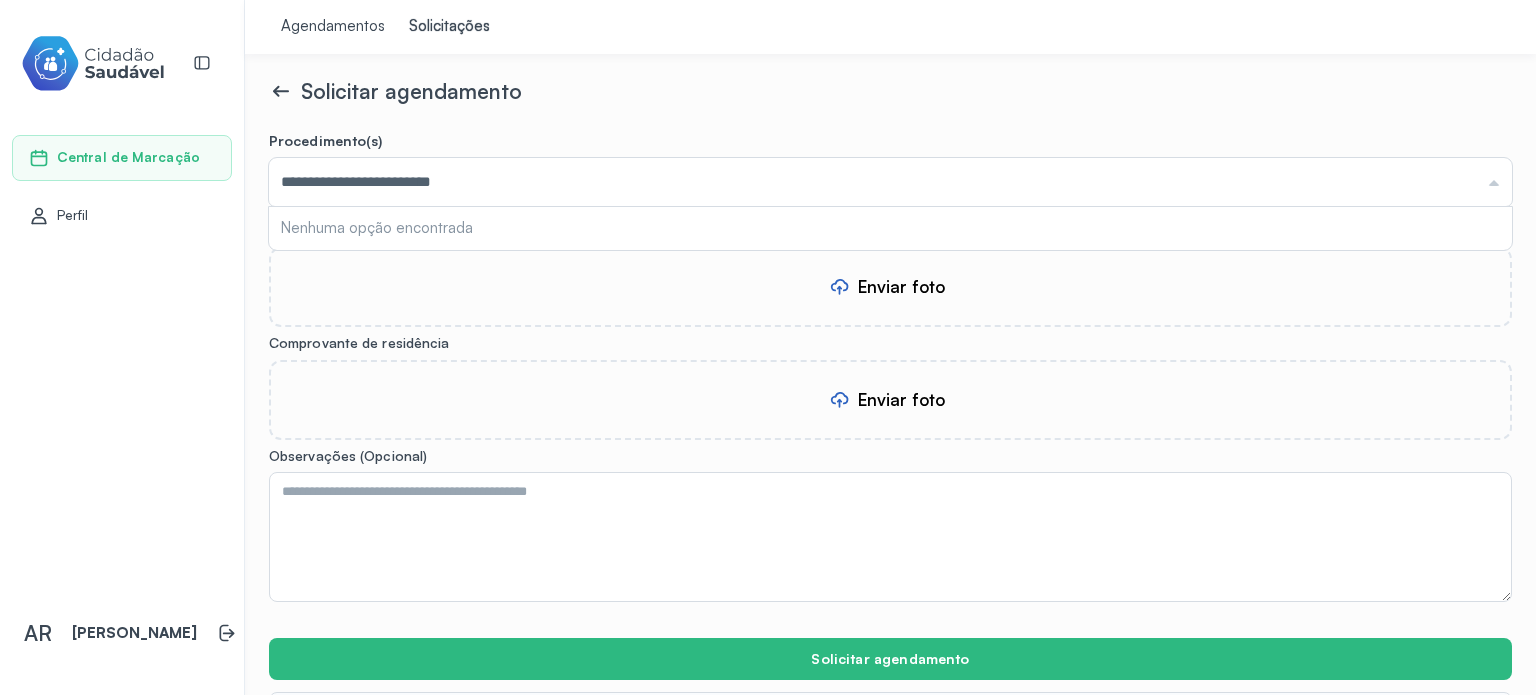 type on "**********" 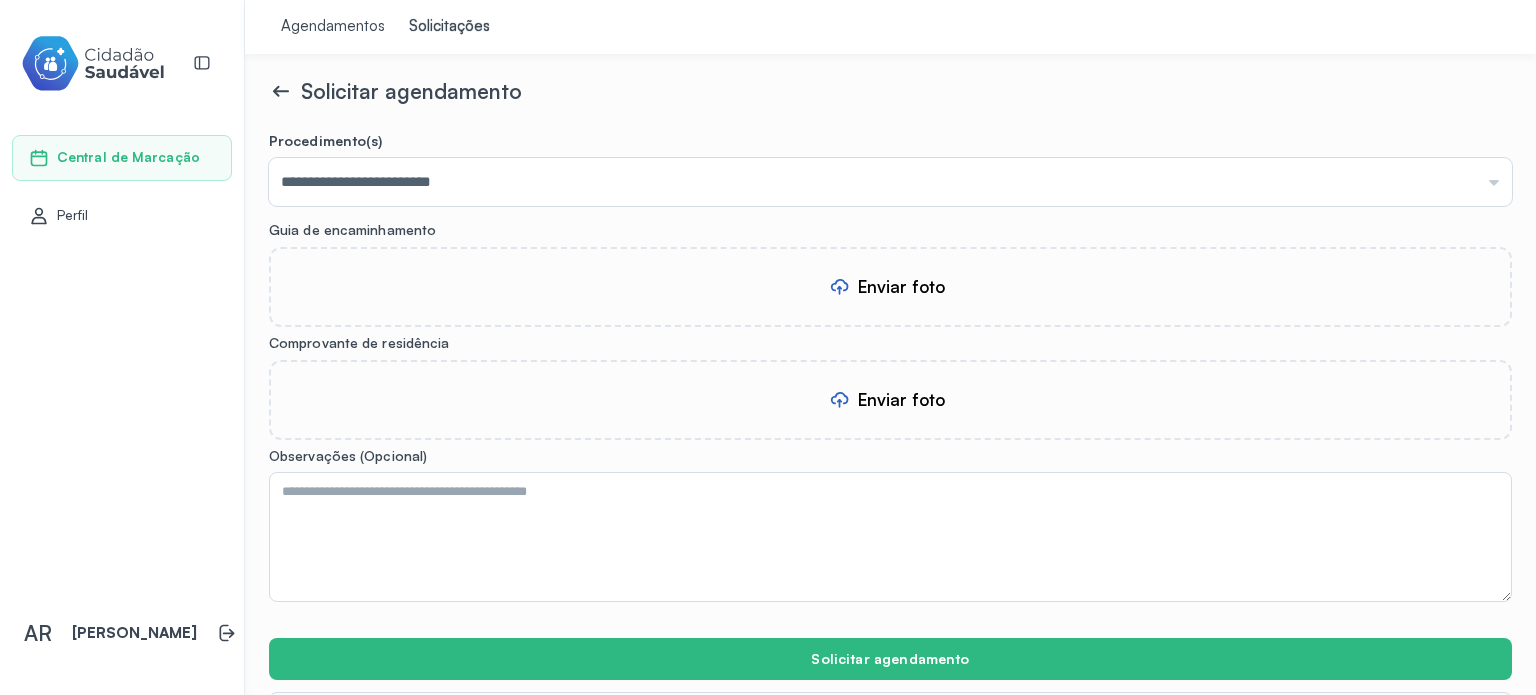 click on "Enviar foto" at bounding box center [890, 287] 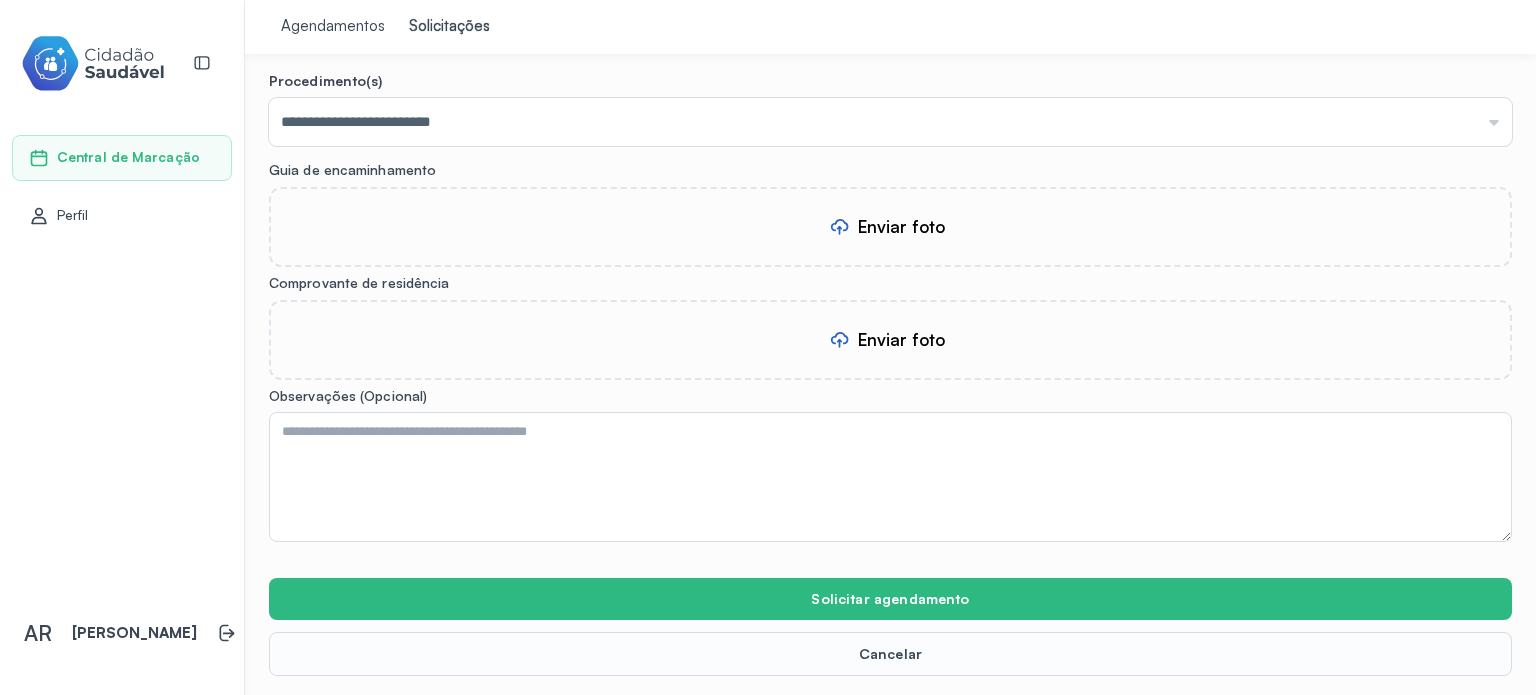scroll, scrollTop: 0, scrollLeft: 0, axis: both 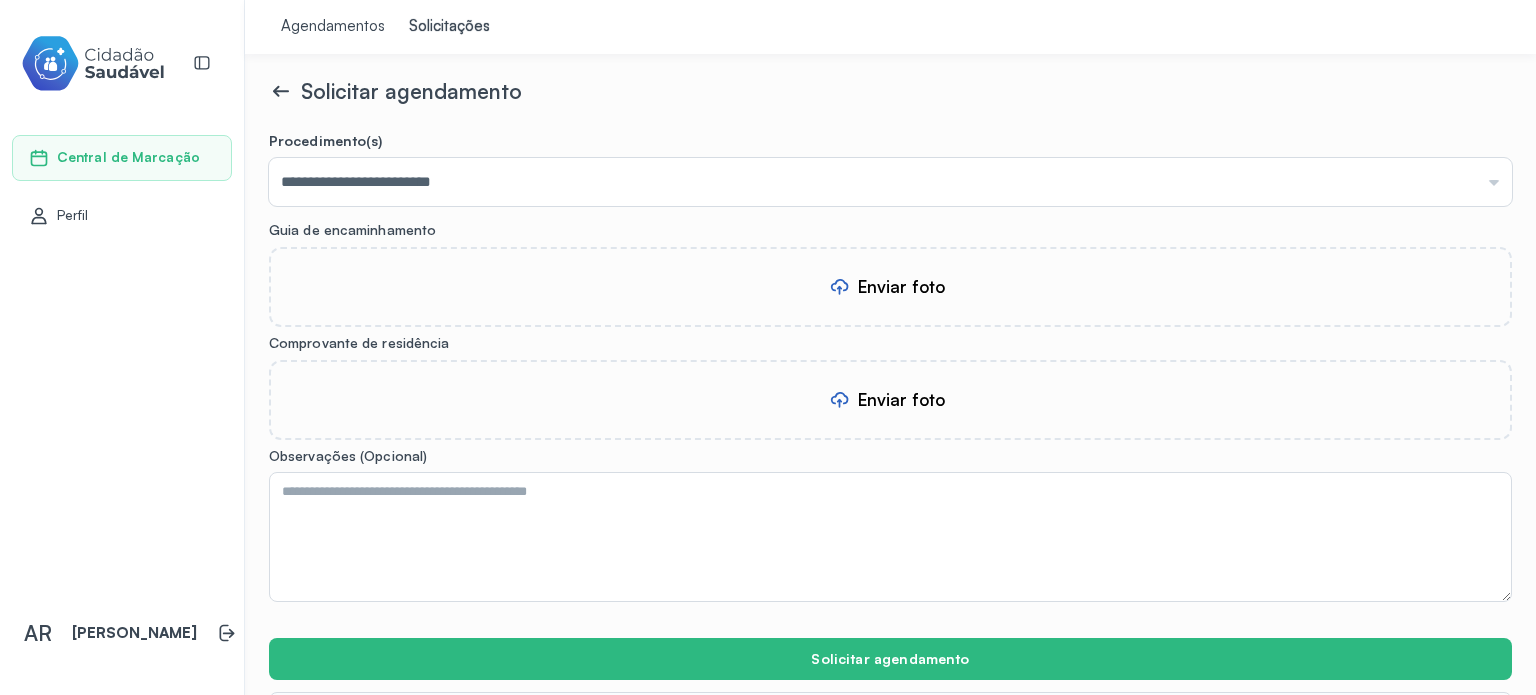 click on "Enviar foto" at bounding box center (901, 286) 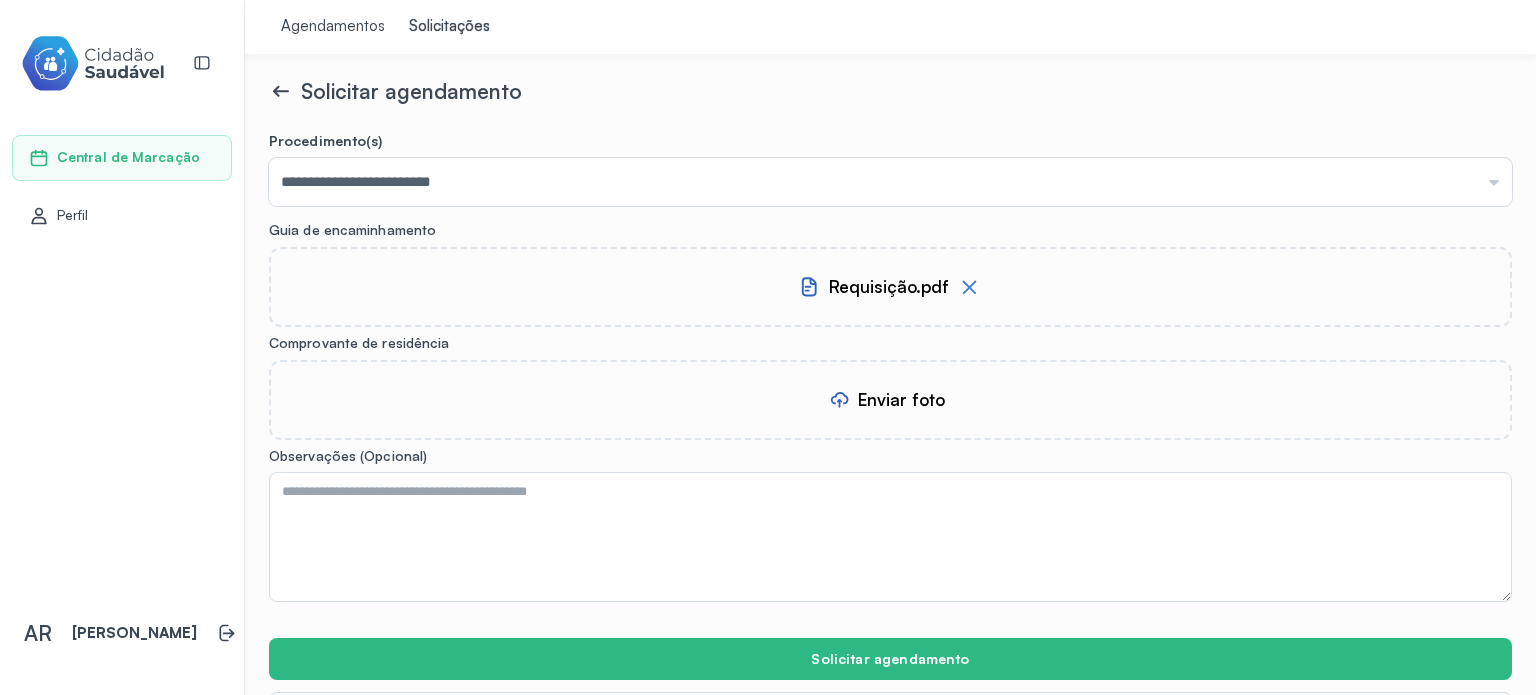 click on "Enviar foto" at bounding box center [890, 400] 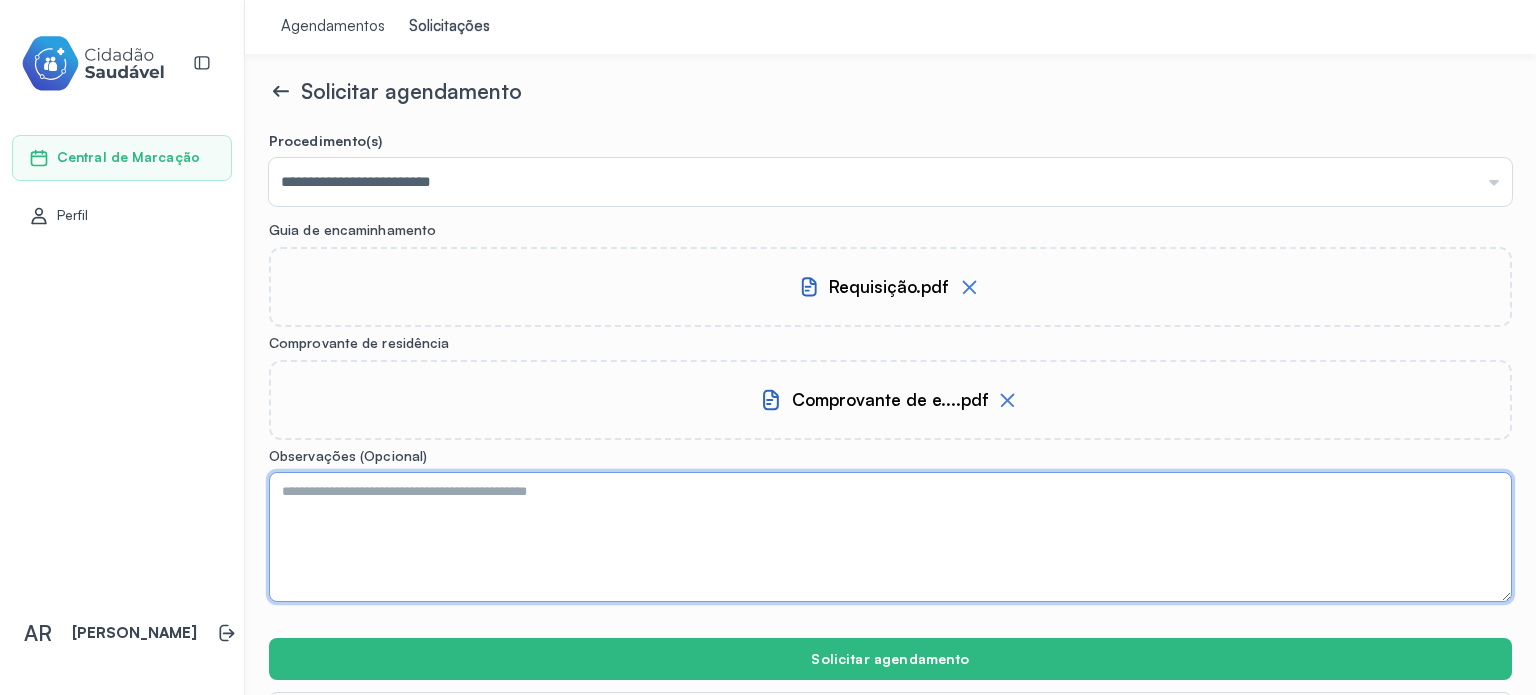 click at bounding box center [890, 537] 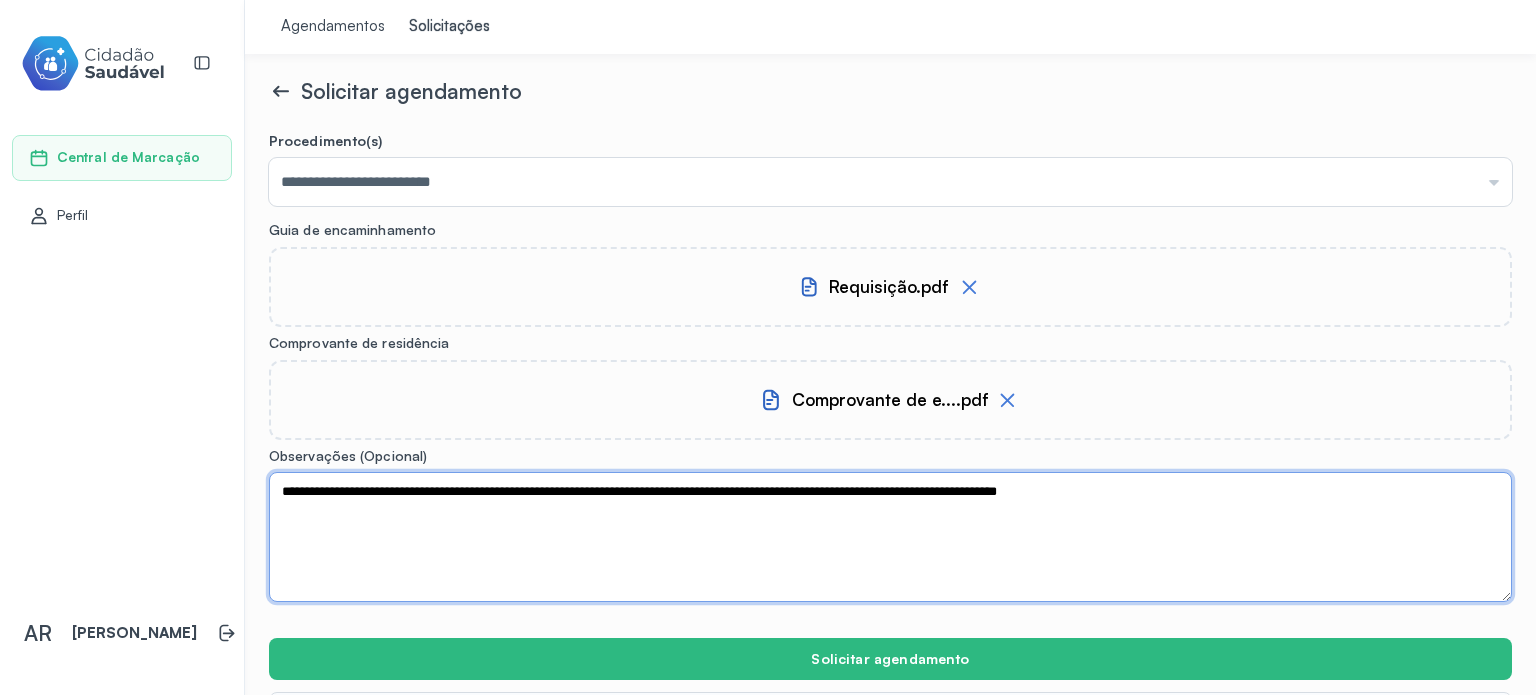 scroll, scrollTop: 60, scrollLeft: 0, axis: vertical 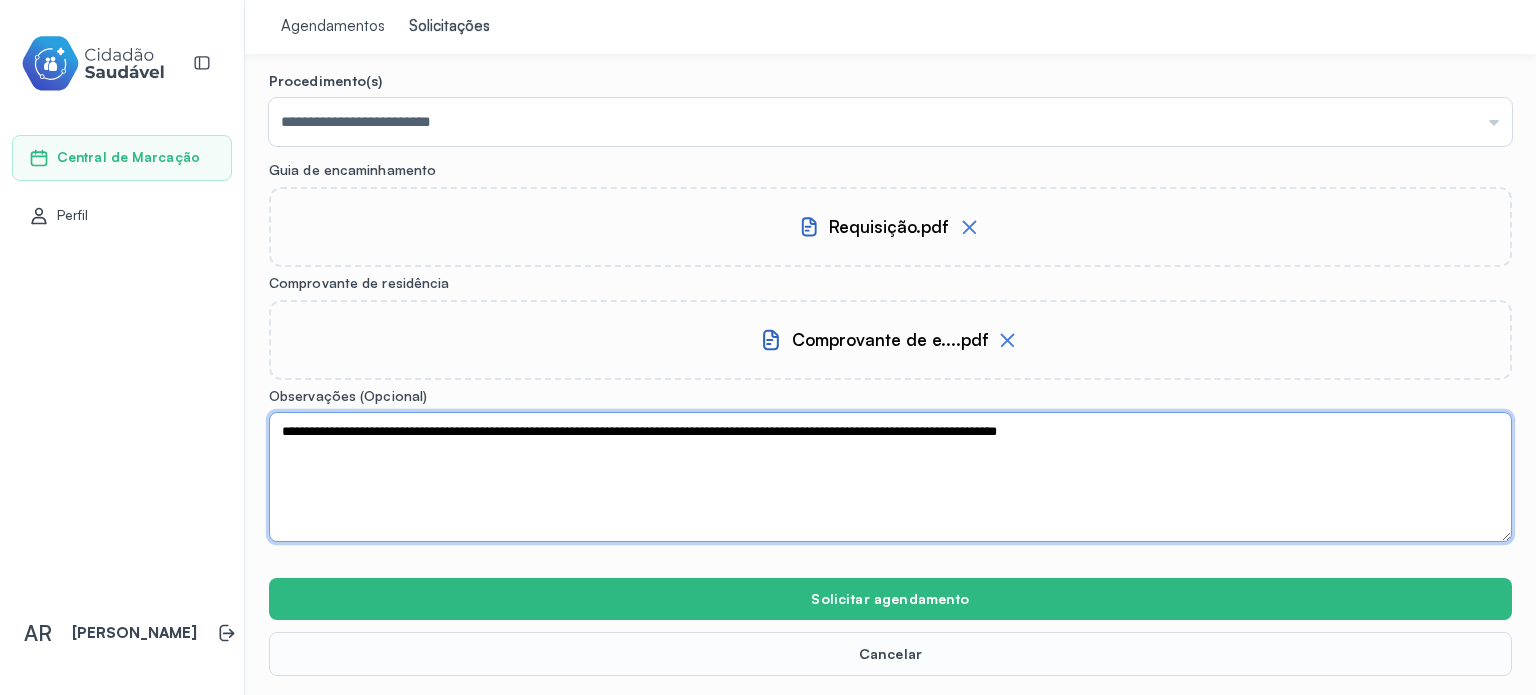 click on "**********" at bounding box center (890, 477) 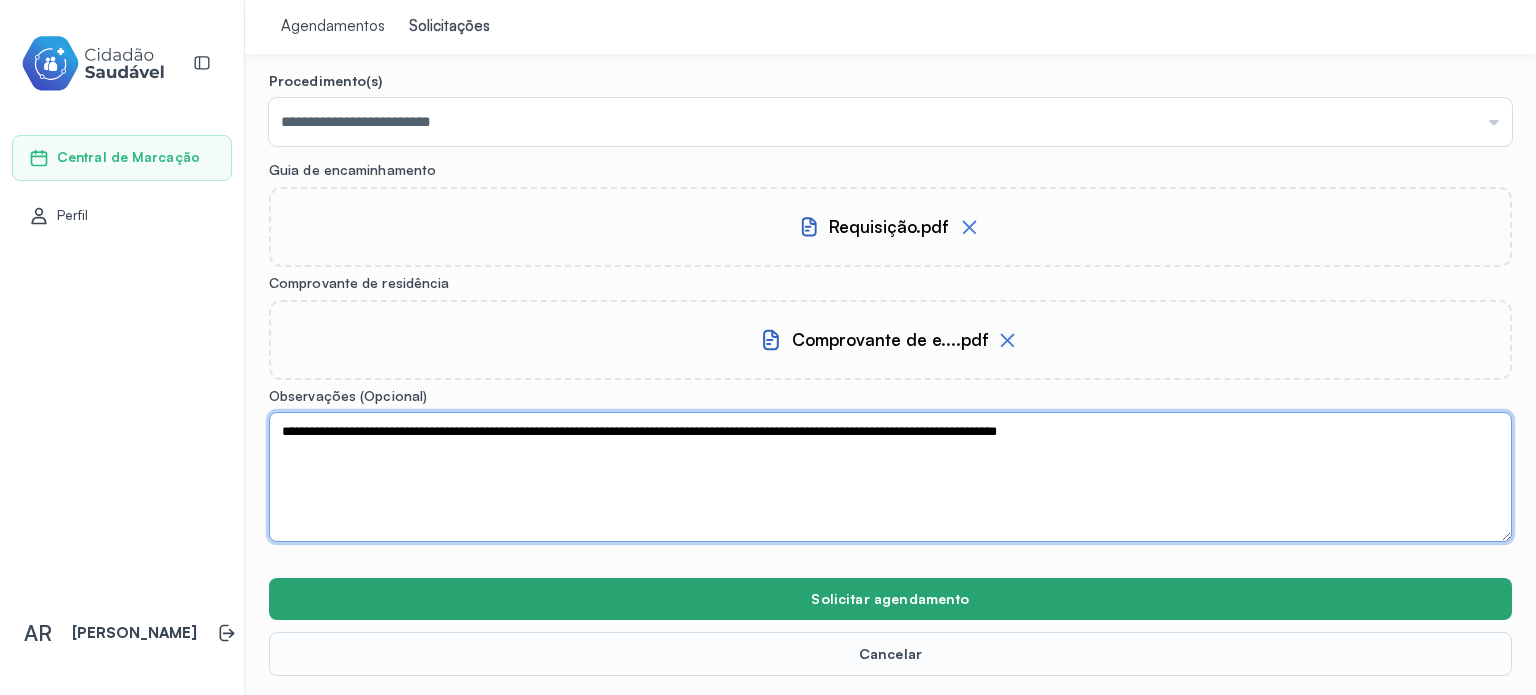 type on "**********" 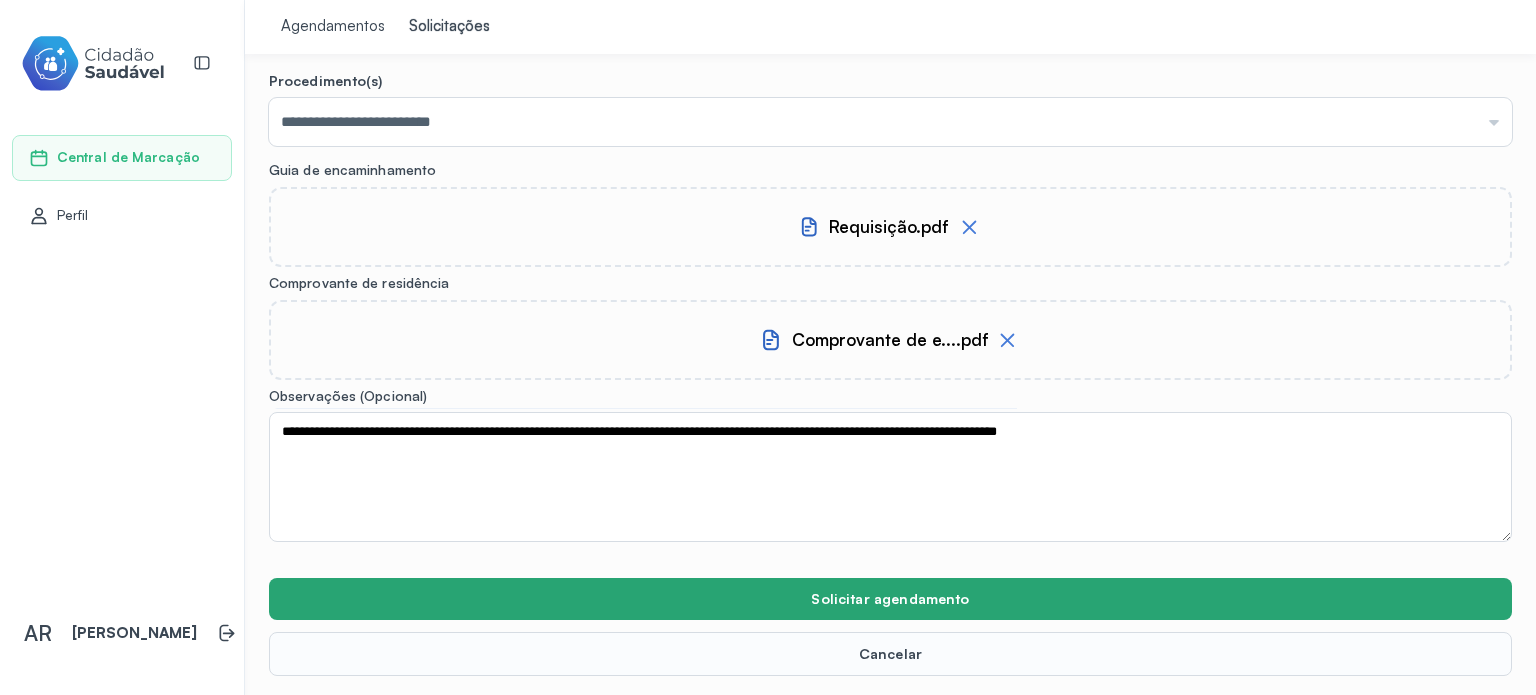 click on "Solicitar agendamento" at bounding box center [890, 599] 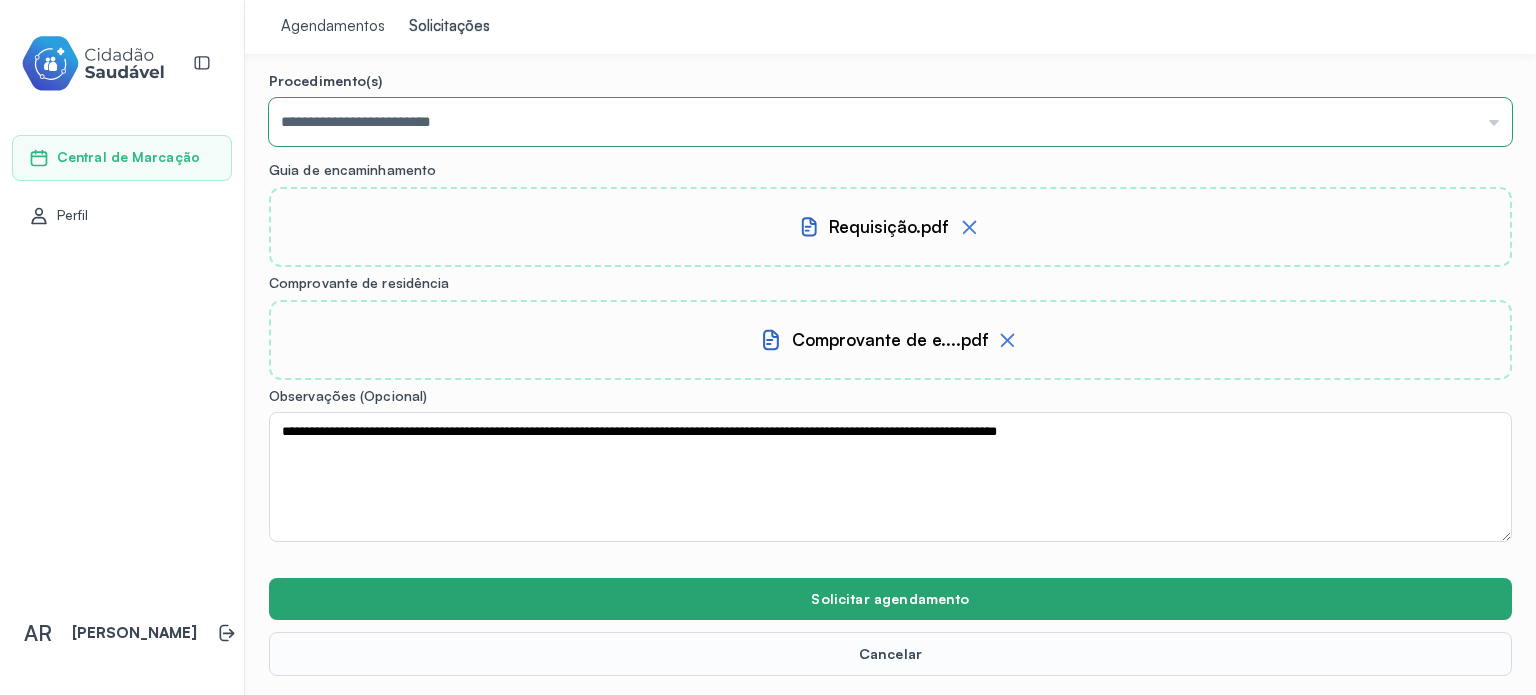 click on "Solicitar agendamento" at bounding box center (890, 599) 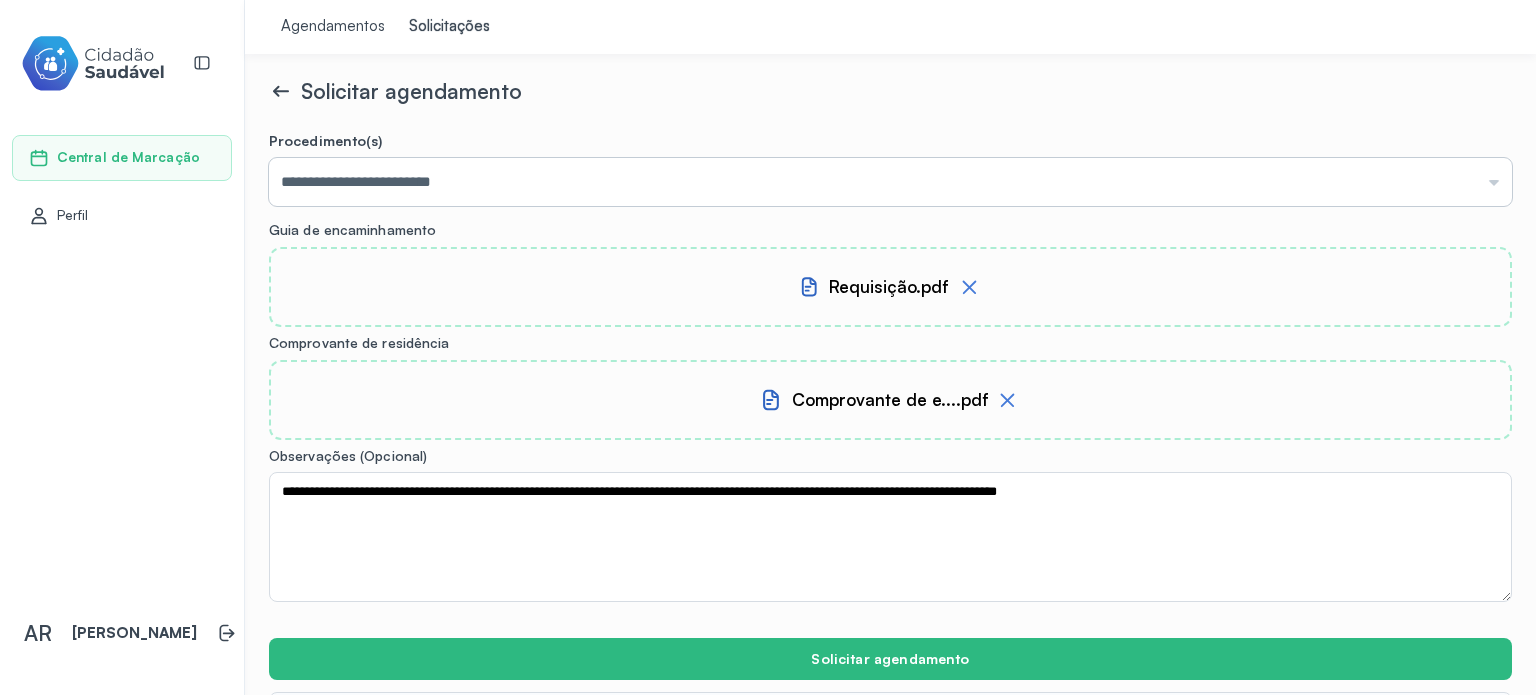 click on "**********" at bounding box center (890, 182) 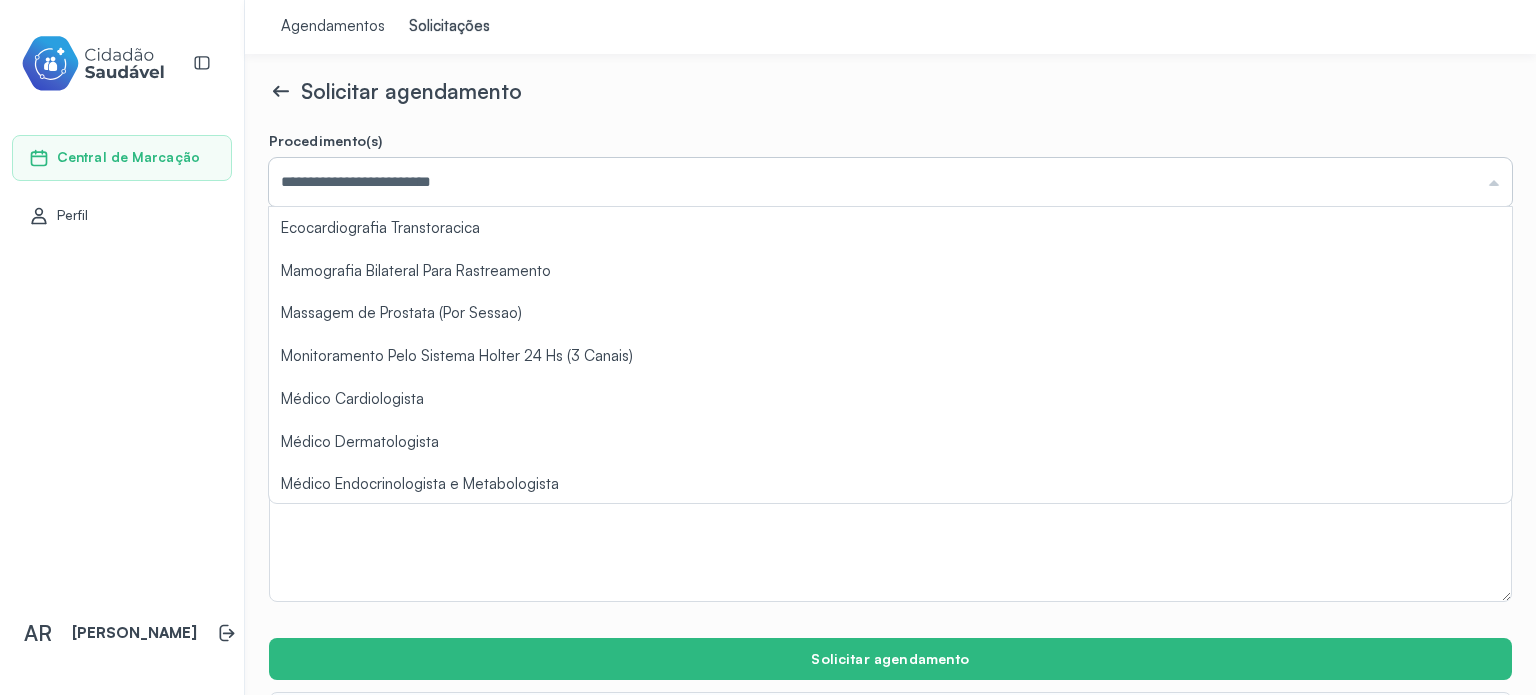 click on "**********" at bounding box center [890, 182] 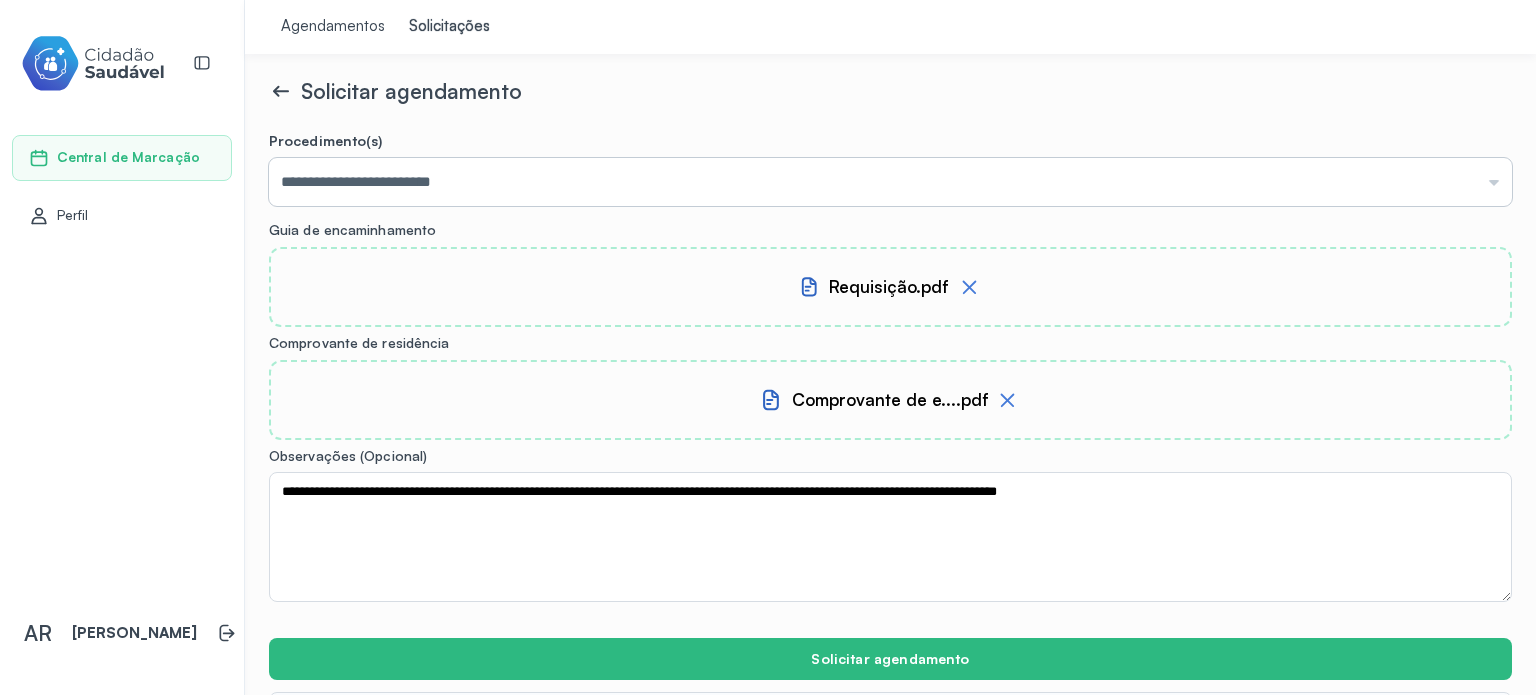 click on "**********" at bounding box center (890, 182) 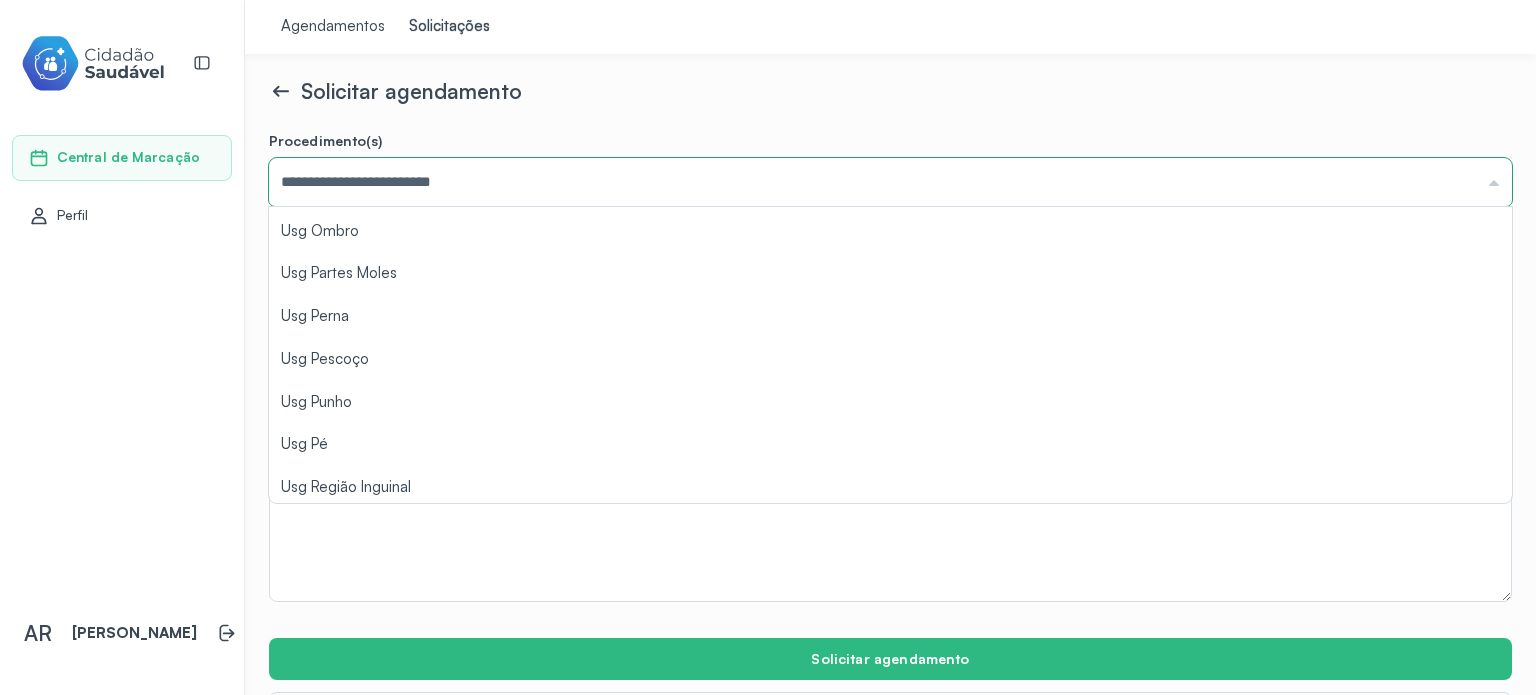 scroll, scrollTop: 2312, scrollLeft: 0, axis: vertical 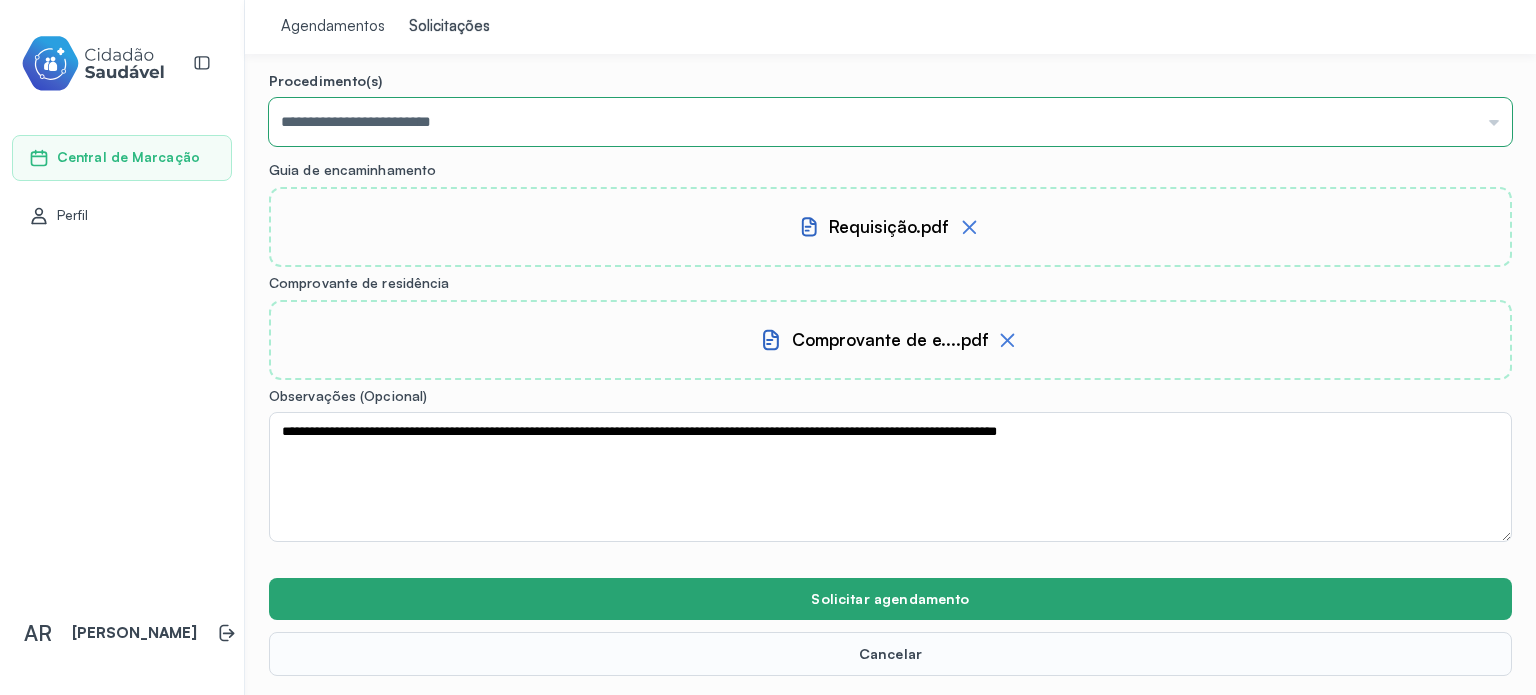 click on "Solicitar agendamento" at bounding box center [890, 599] 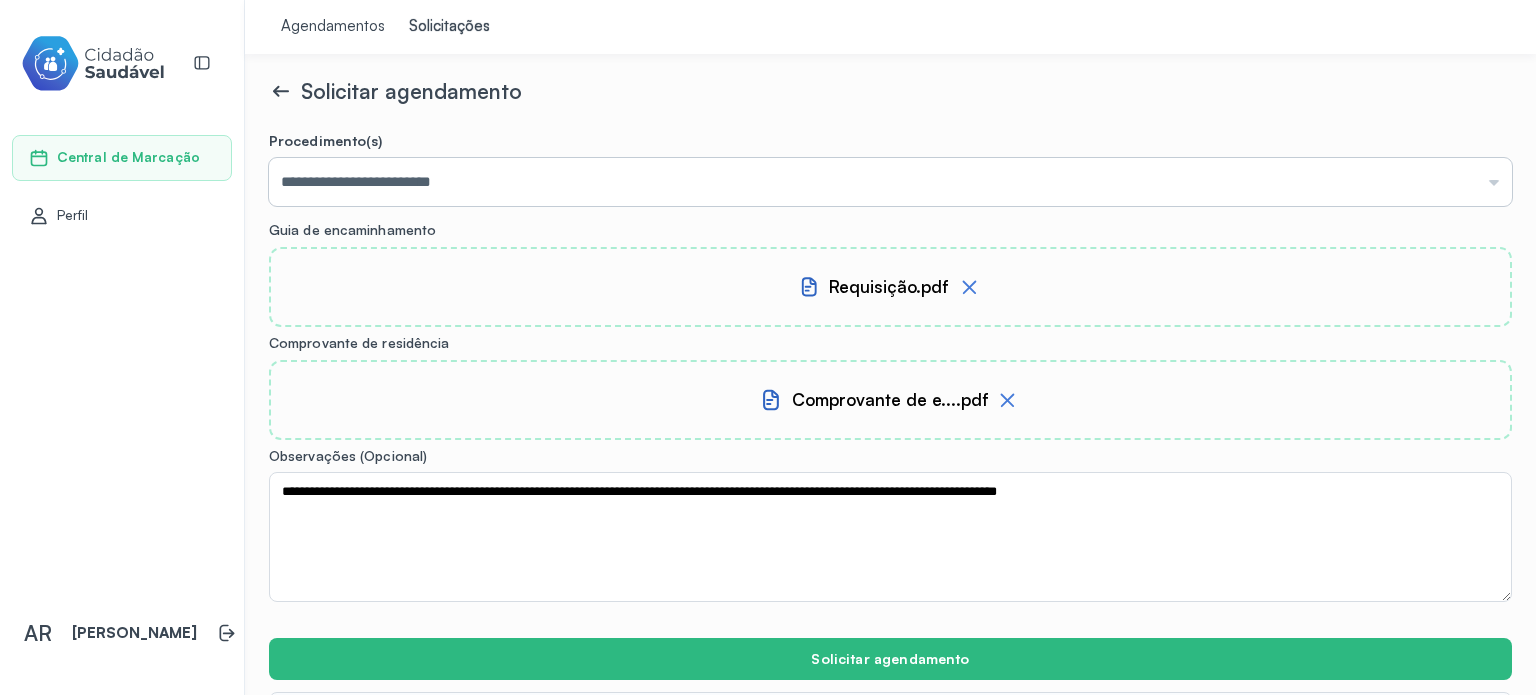 click on "**********" at bounding box center [890, 182] 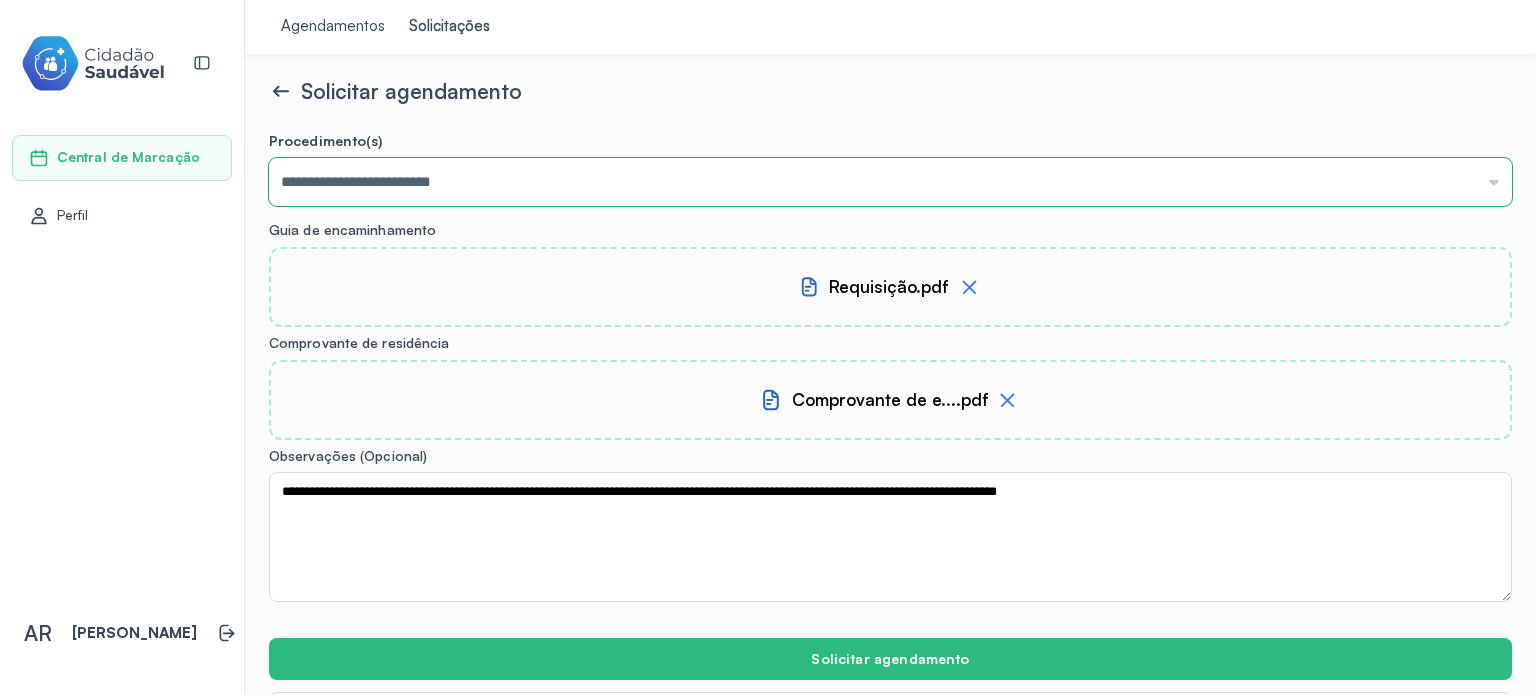 scroll, scrollTop: 0, scrollLeft: 0, axis: both 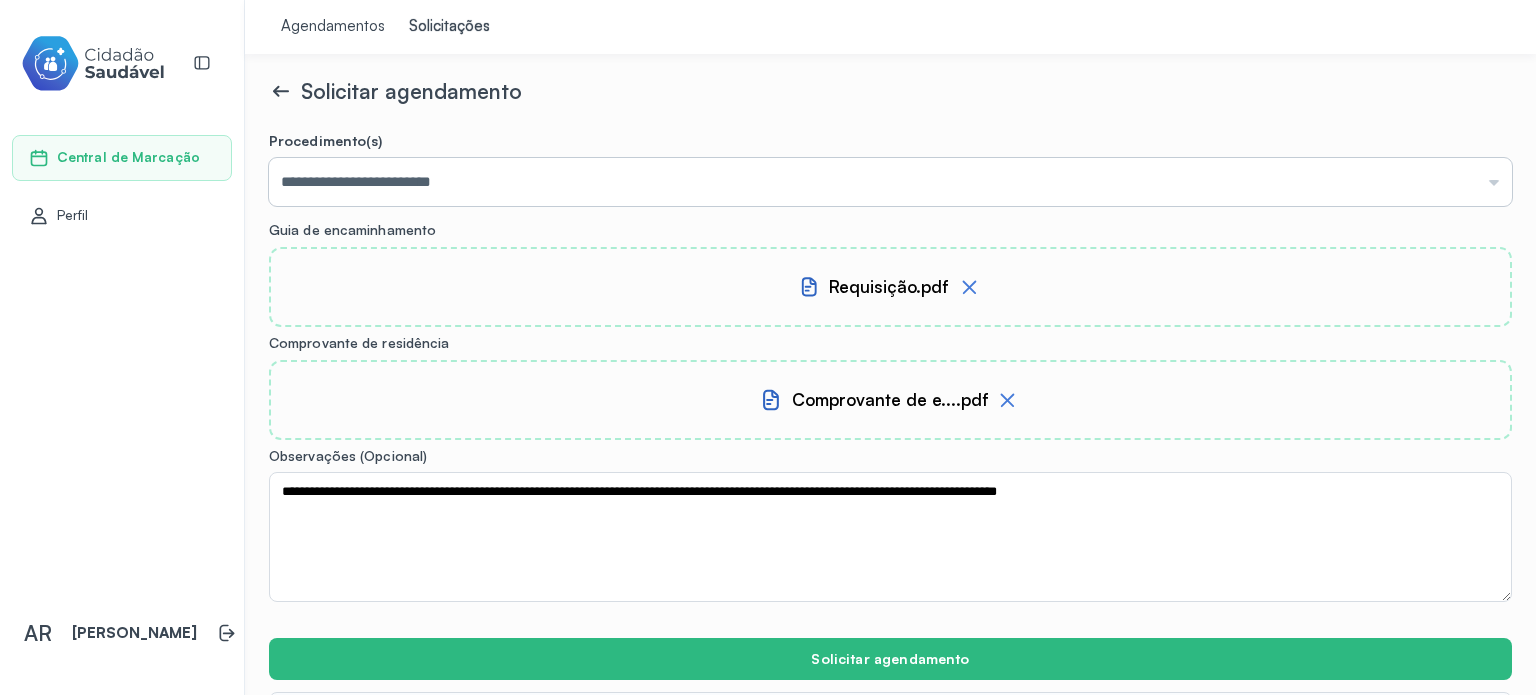 click on "**********" at bounding box center (890, 182) 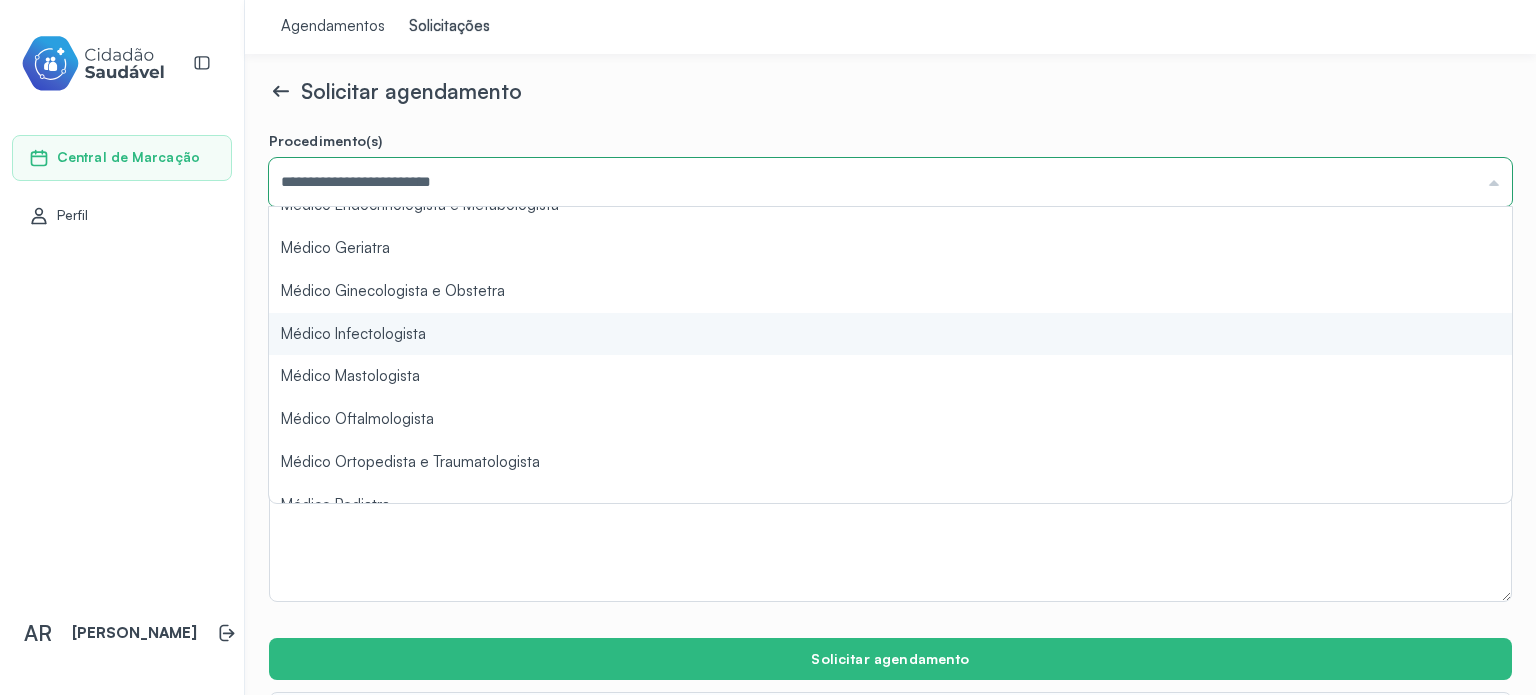 scroll, scrollTop: 0, scrollLeft: 0, axis: both 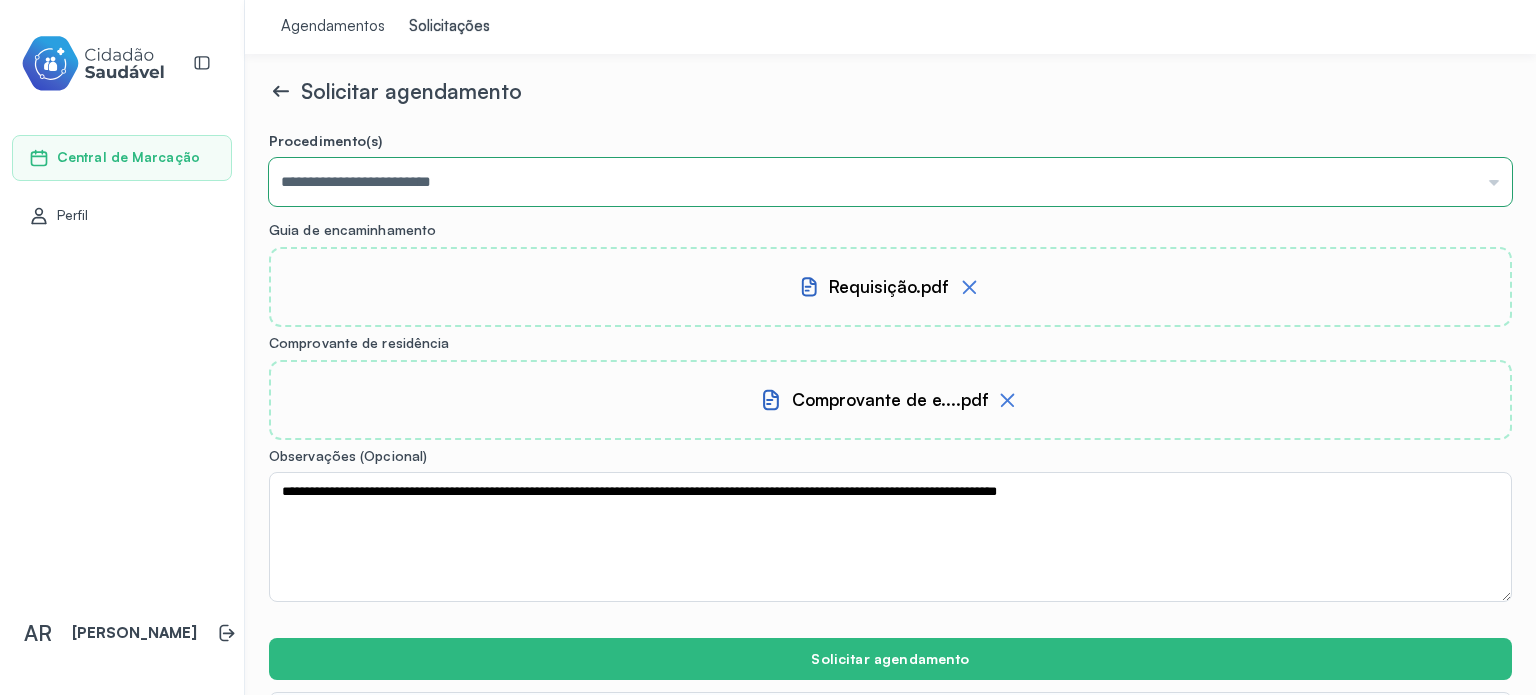 click on "Agendamentos Solicitações" at bounding box center [890, 27] 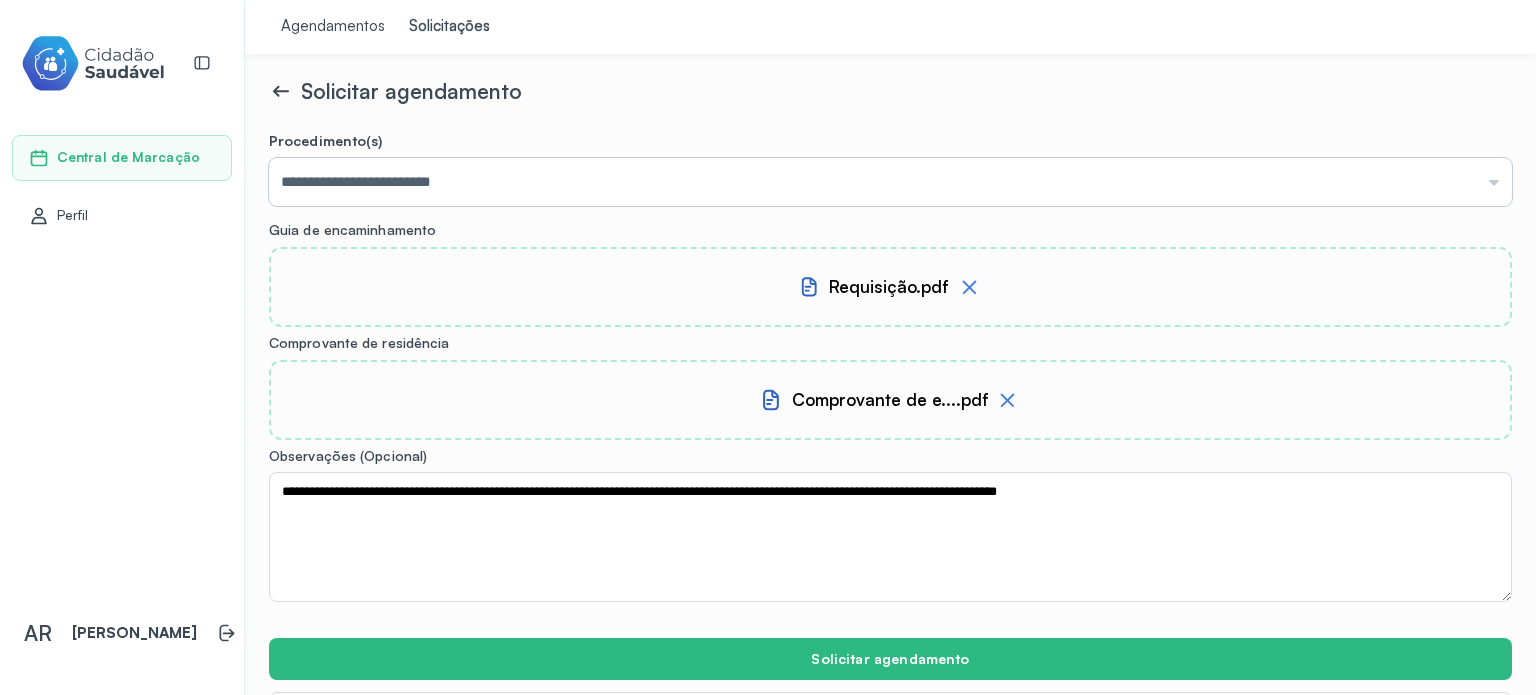 click on "**********" at bounding box center (890, 182) 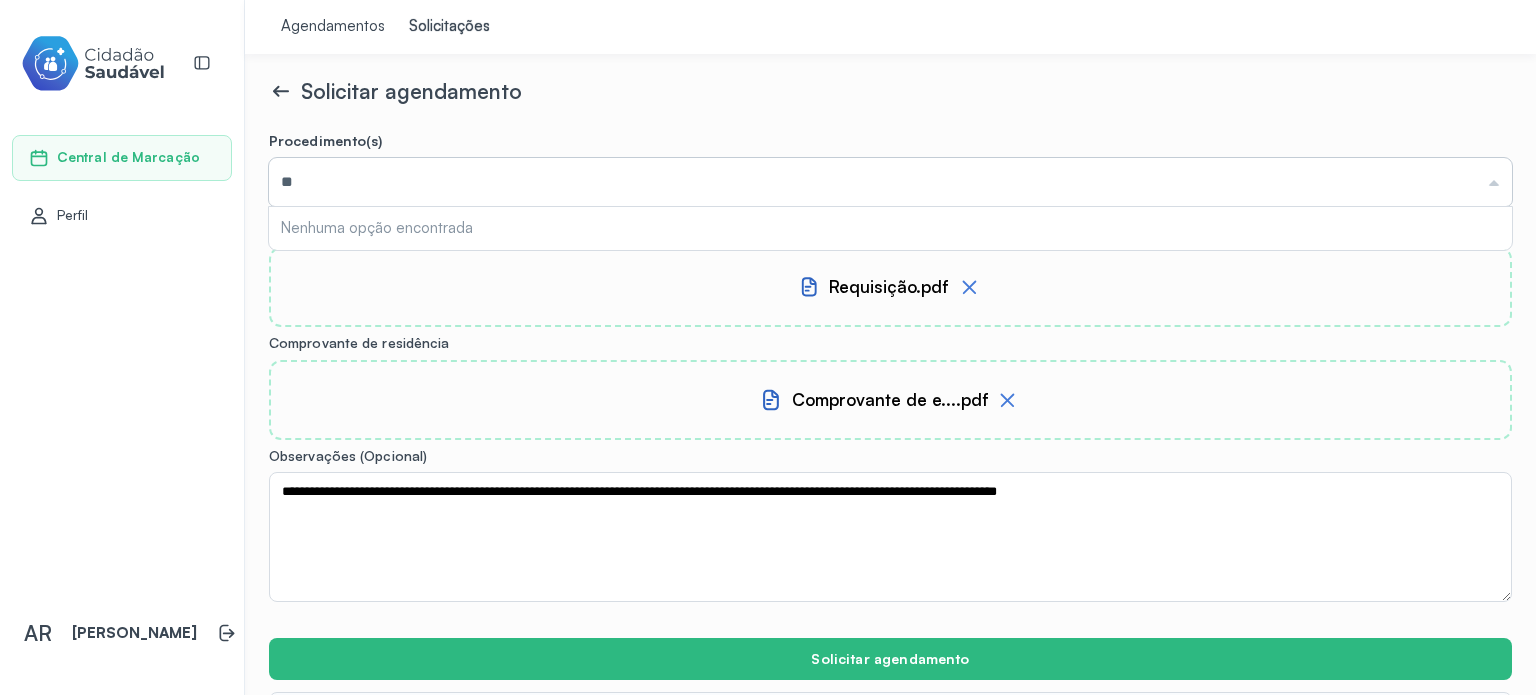 type on "*" 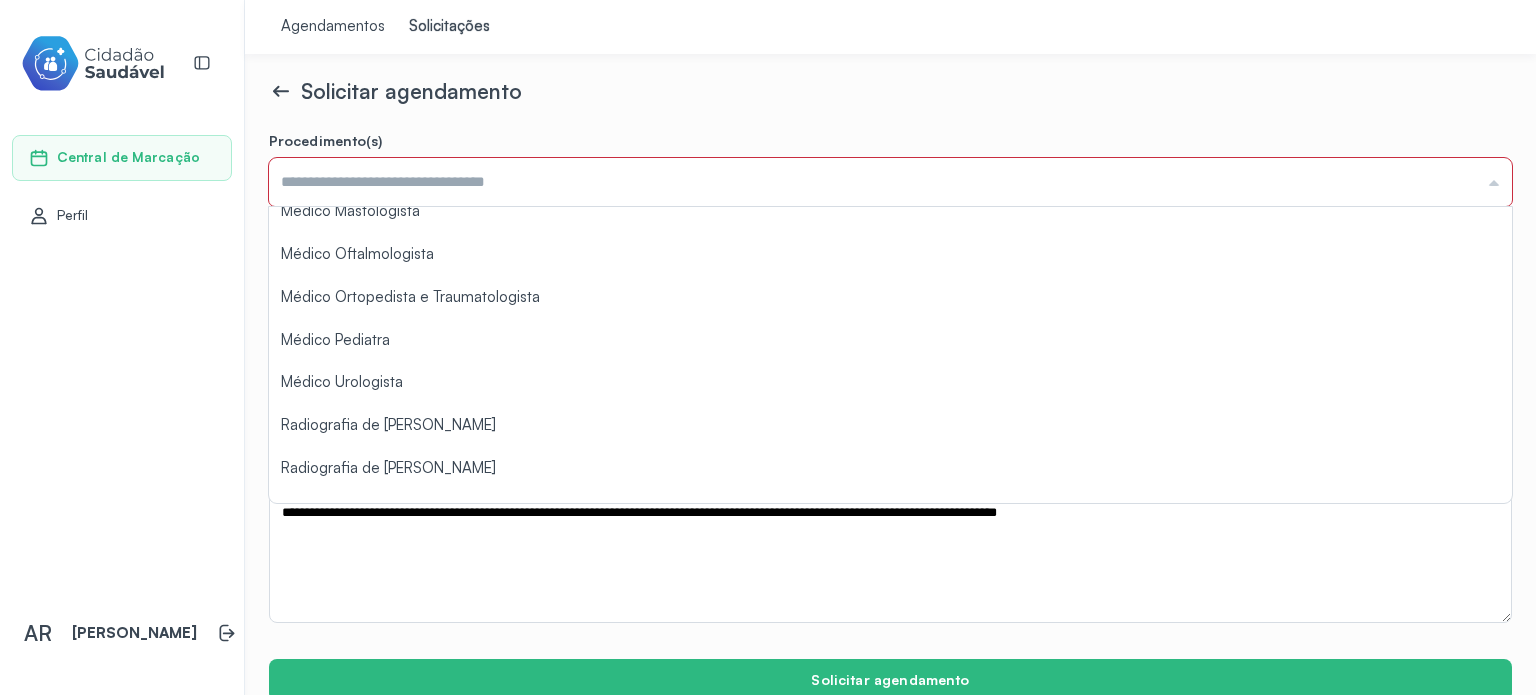 scroll, scrollTop: 0, scrollLeft: 0, axis: both 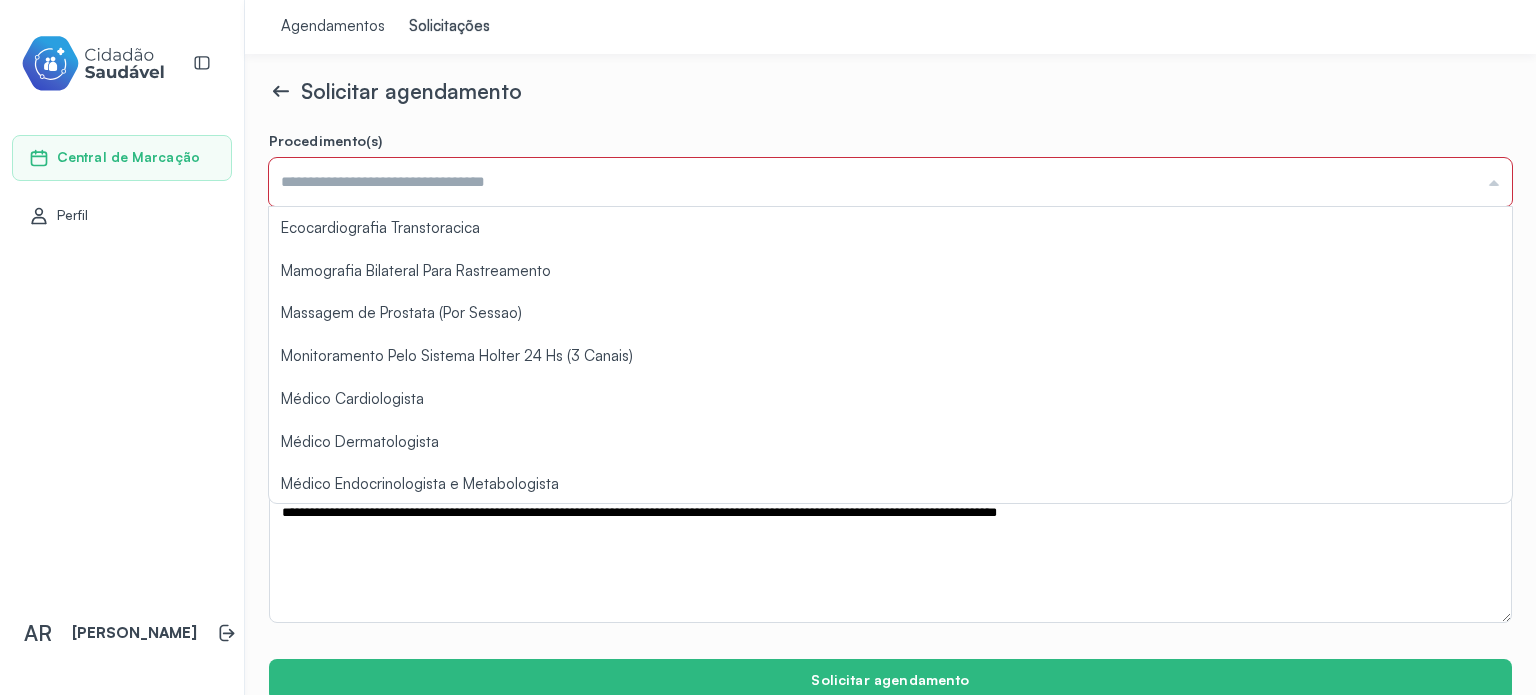 type 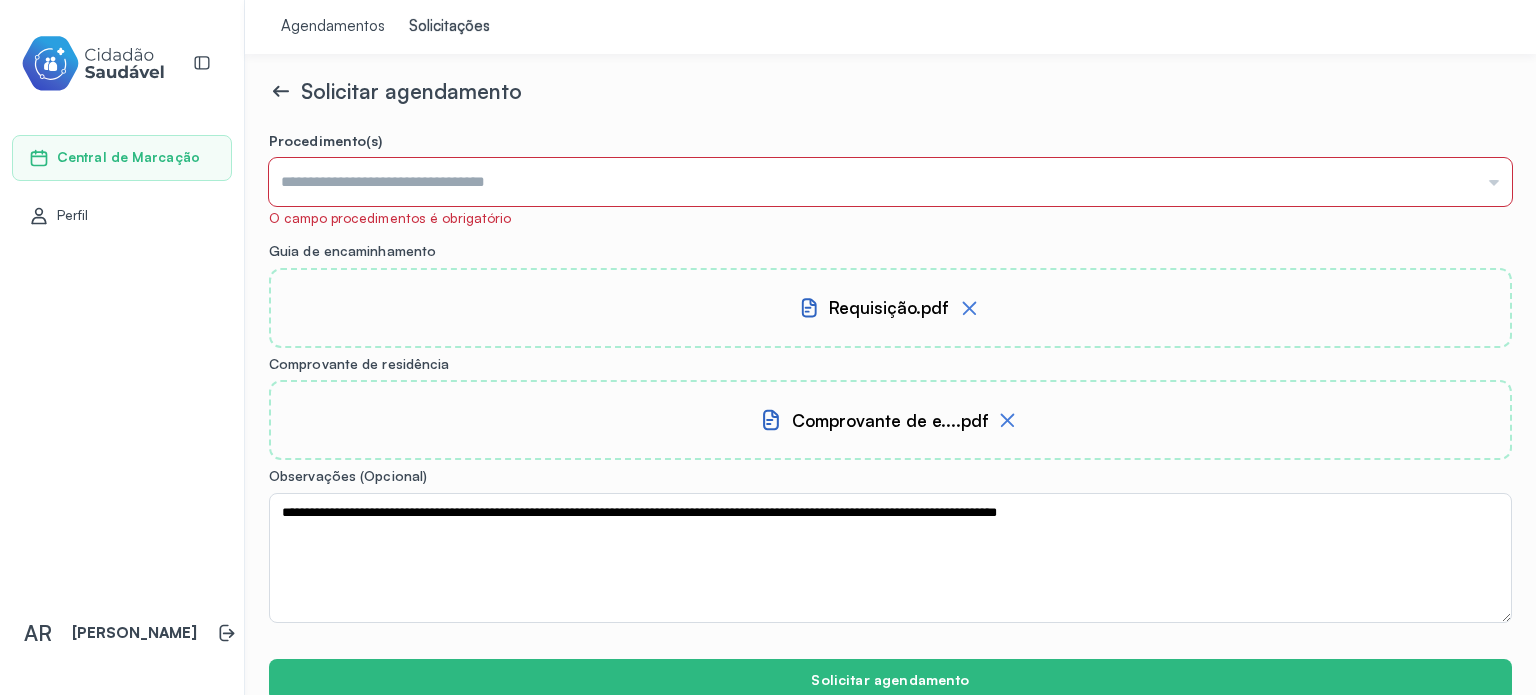 click on "Solicitar agendamento  Procedimento(s) Ecocardiografia Transtoracica Mamografia Bilateral Para Rastreamento Massagem de Prostata (Por Sessao) Monitoramento Pelo Sistema Holter 24 Hs (3 Canais) Médico Cardiologista Médico Dermatologista Médico Endocrinologista e Metabologista Médico Geriatra Médico Ginecologista e Obstetra Médico Infectologista Médico Mastologista Médico Oftalmologista Médico Ortopedista e Traumatologista Médico Pediatra Médico Urologista Radiografia de Bacia Radiografia de Braco Radiografia de Calcaneo Radiografia de Clavicula Radiografia de Coluna Cervical (Ap + Lateral + to + Obliquas) Radiografia de Coluna Cervical (Ap + Lateral + to / Flexao) Radiografia de Coluna Toracica (Ap + Lateral) Radiografia de Coluna Toraco-Lombar Radiografia de Coluna Toraco-Lombar Dinamica Radiografia de Coxa Radiografia de Escapula/Ombro (Tres Posicoes) Radiografia de Joelho (Ap + Lateral) Radiografia de Mao Radiografia de Pe / Dedos do Pe Radiografia de Perna Radiografia de Torax (Pa e Perfil)" 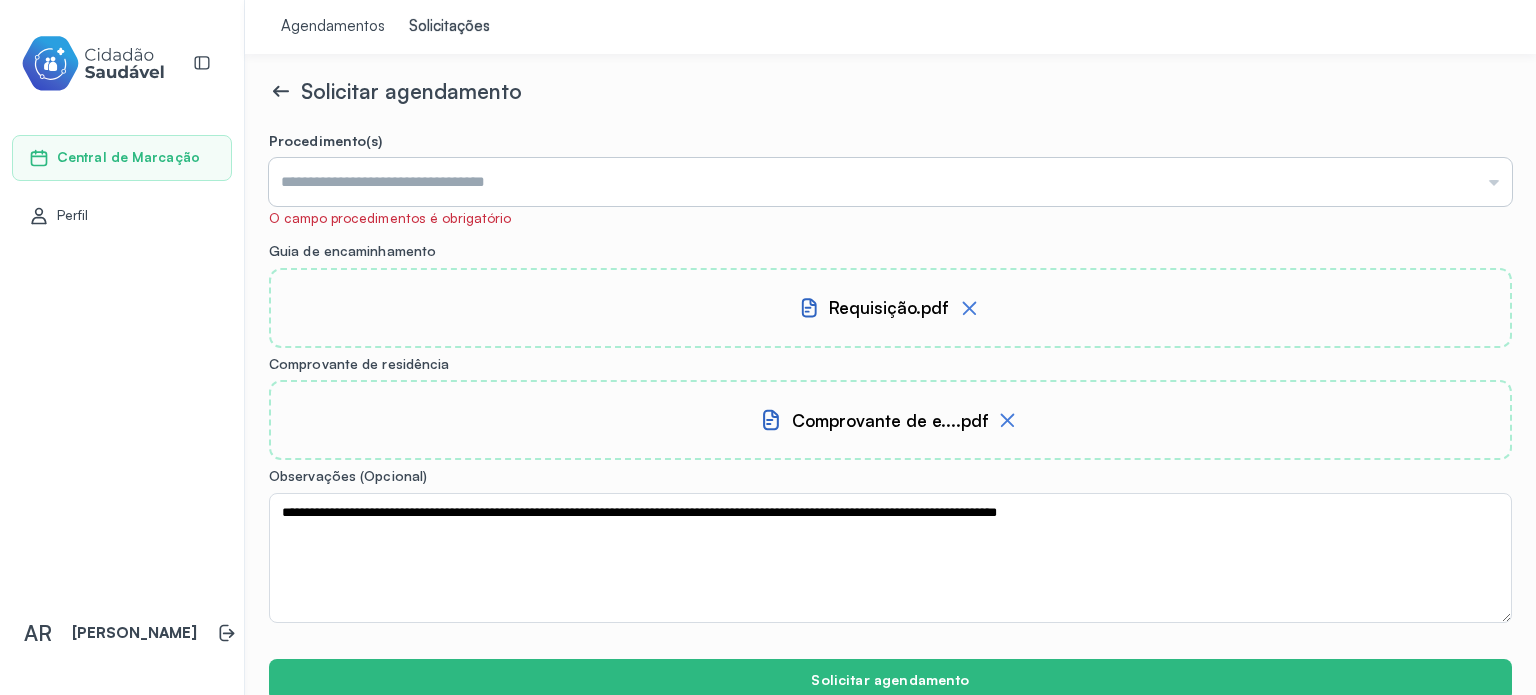 click at bounding box center [890, 182] 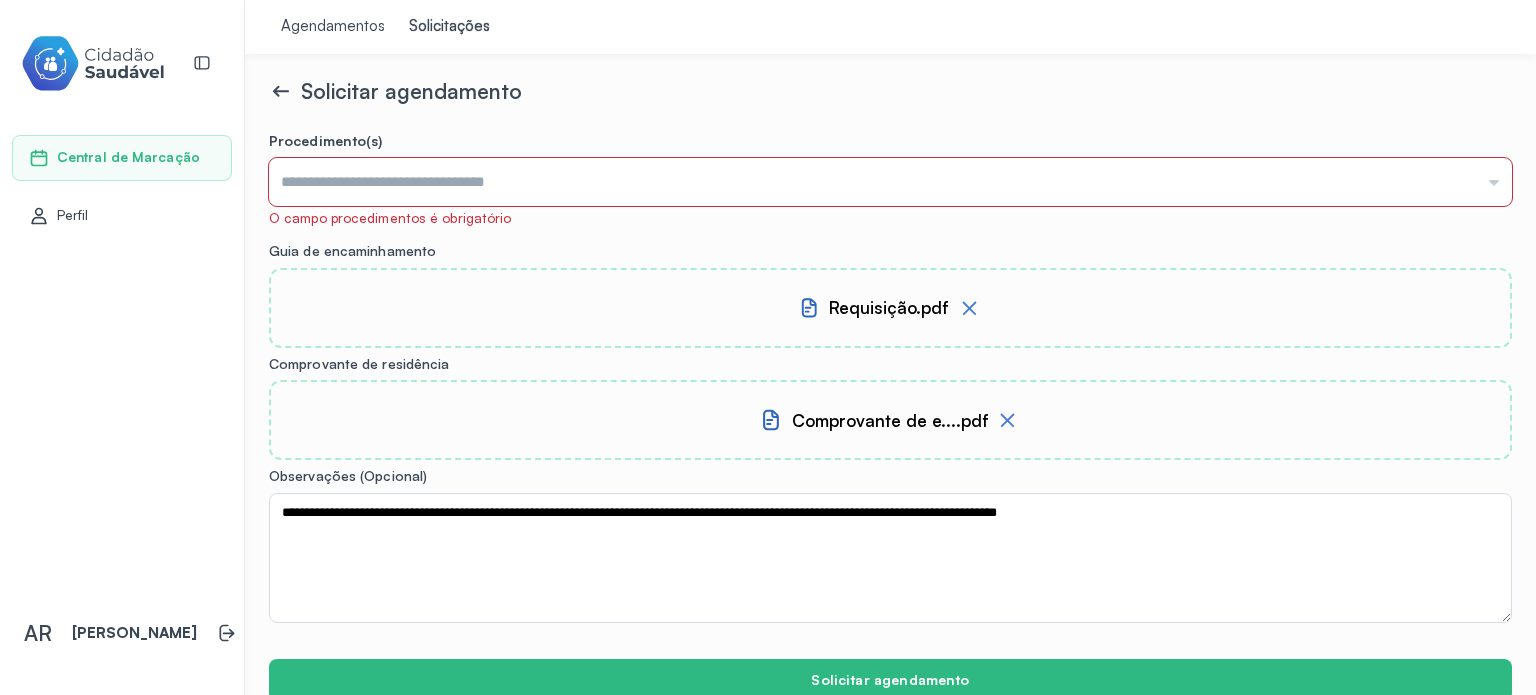 click on "Agendamentos Solicitações" at bounding box center [890, 27] 